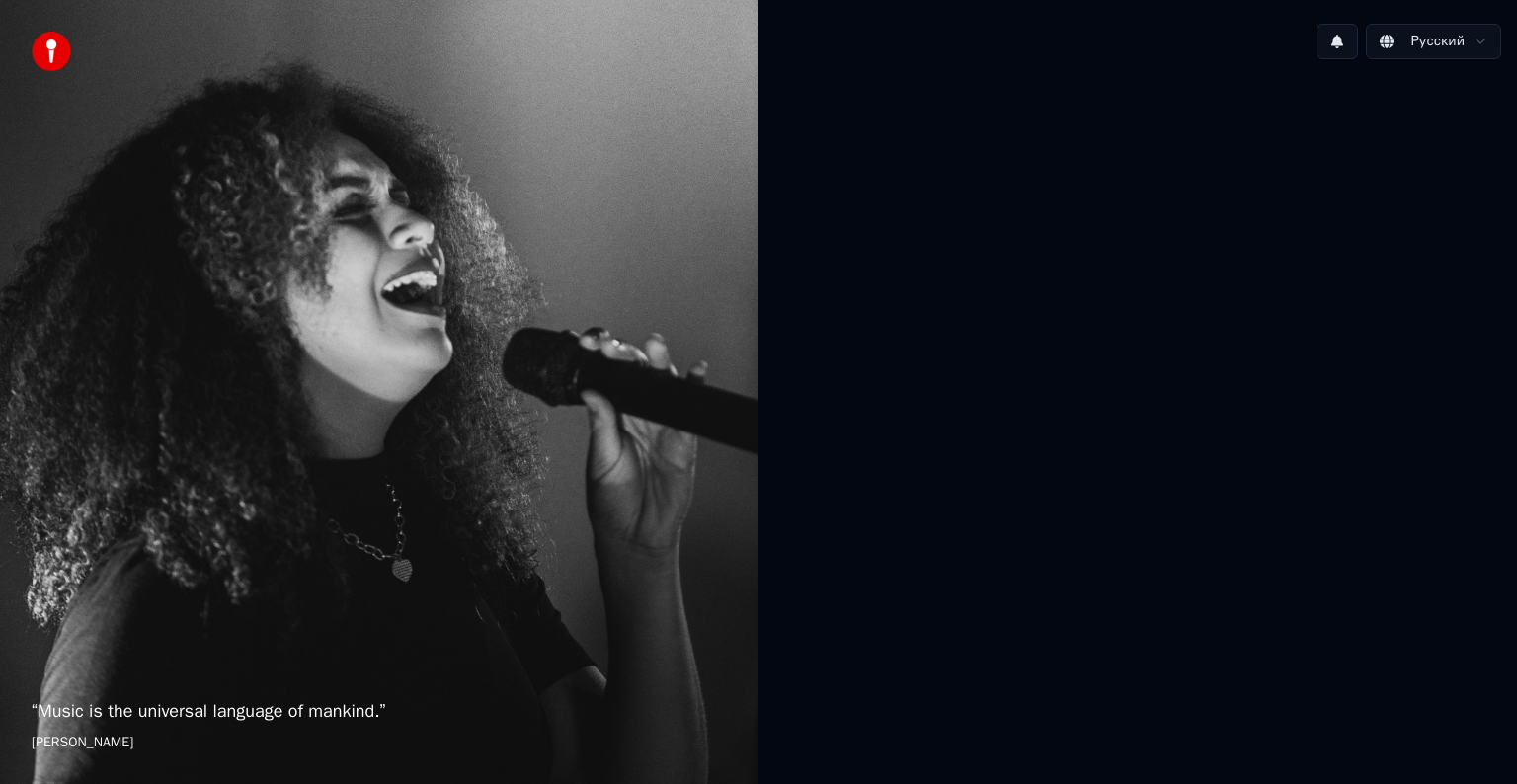 scroll, scrollTop: 0, scrollLeft: 0, axis: both 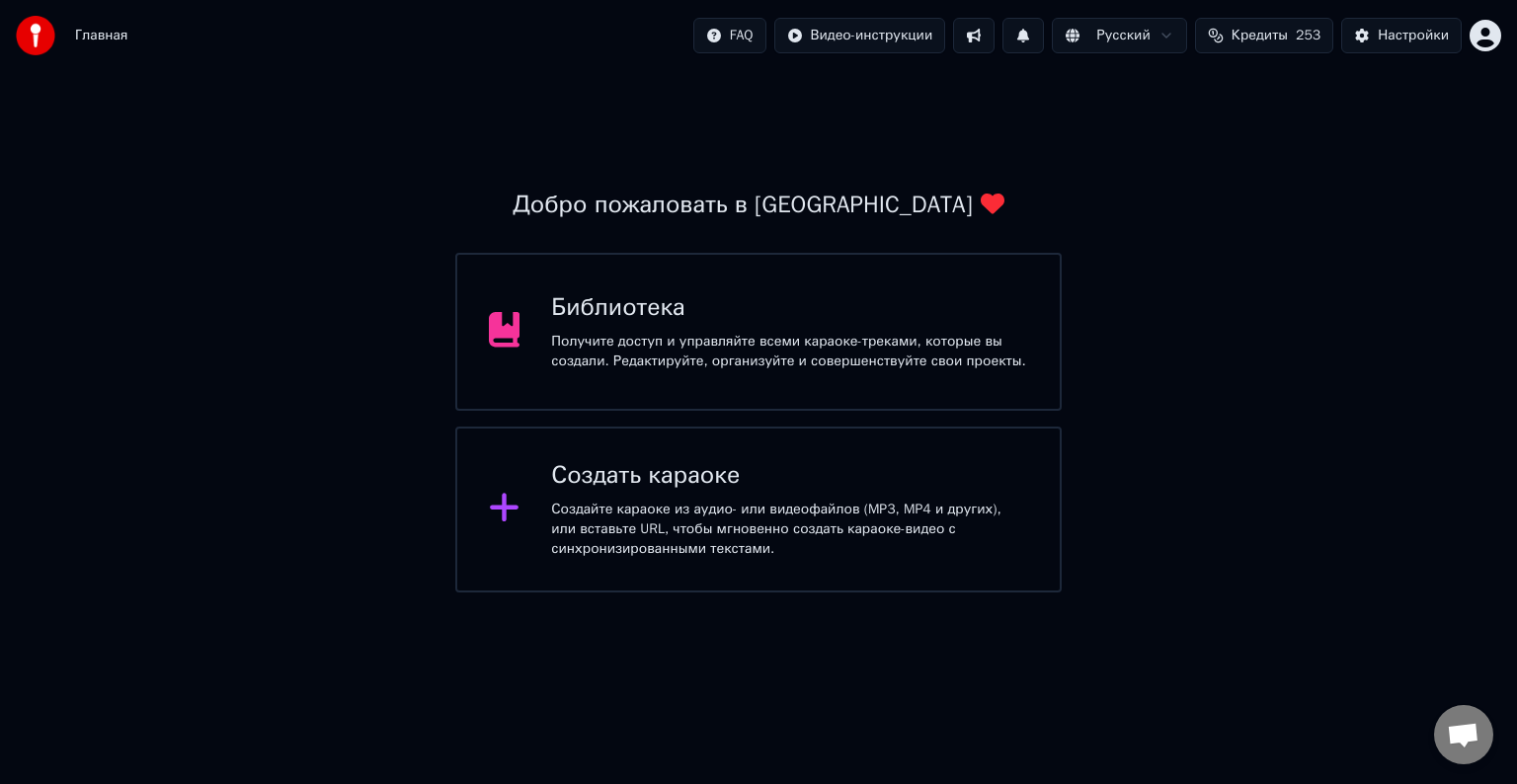 click on "Библиотека" at bounding box center (789, 308) 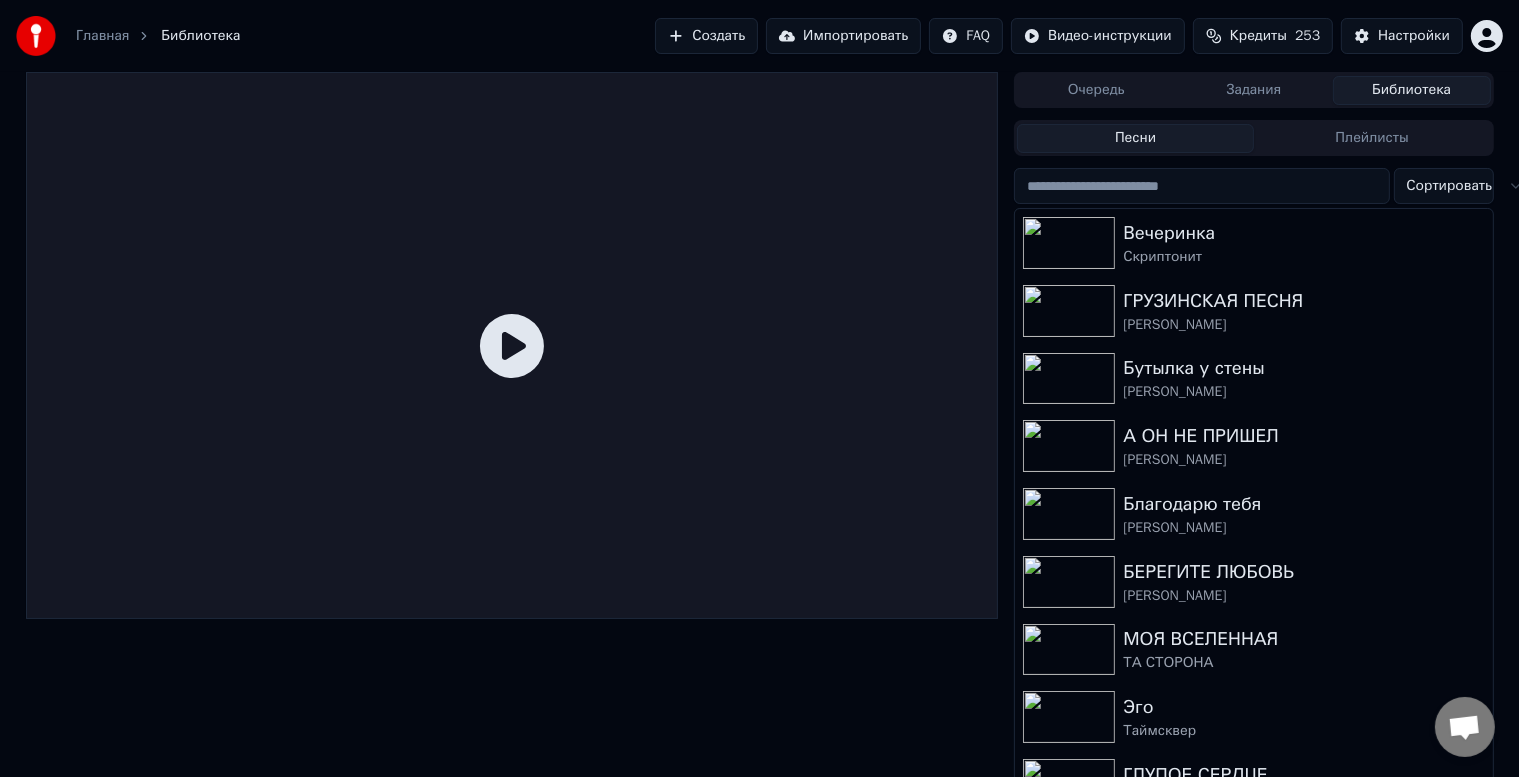 click on "Импортировать" at bounding box center [843, 36] 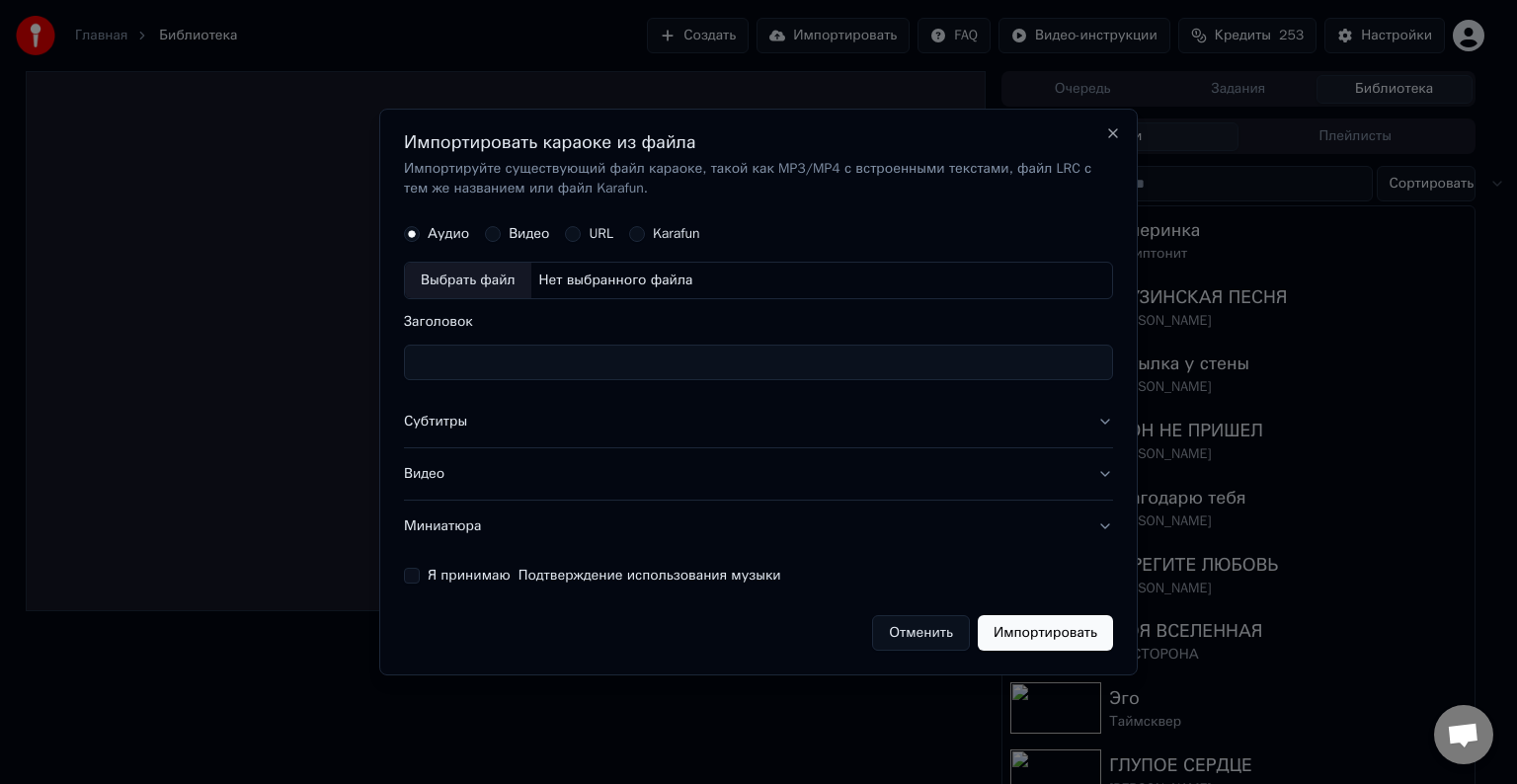 click on "Выбрать файл" at bounding box center [468, 280] 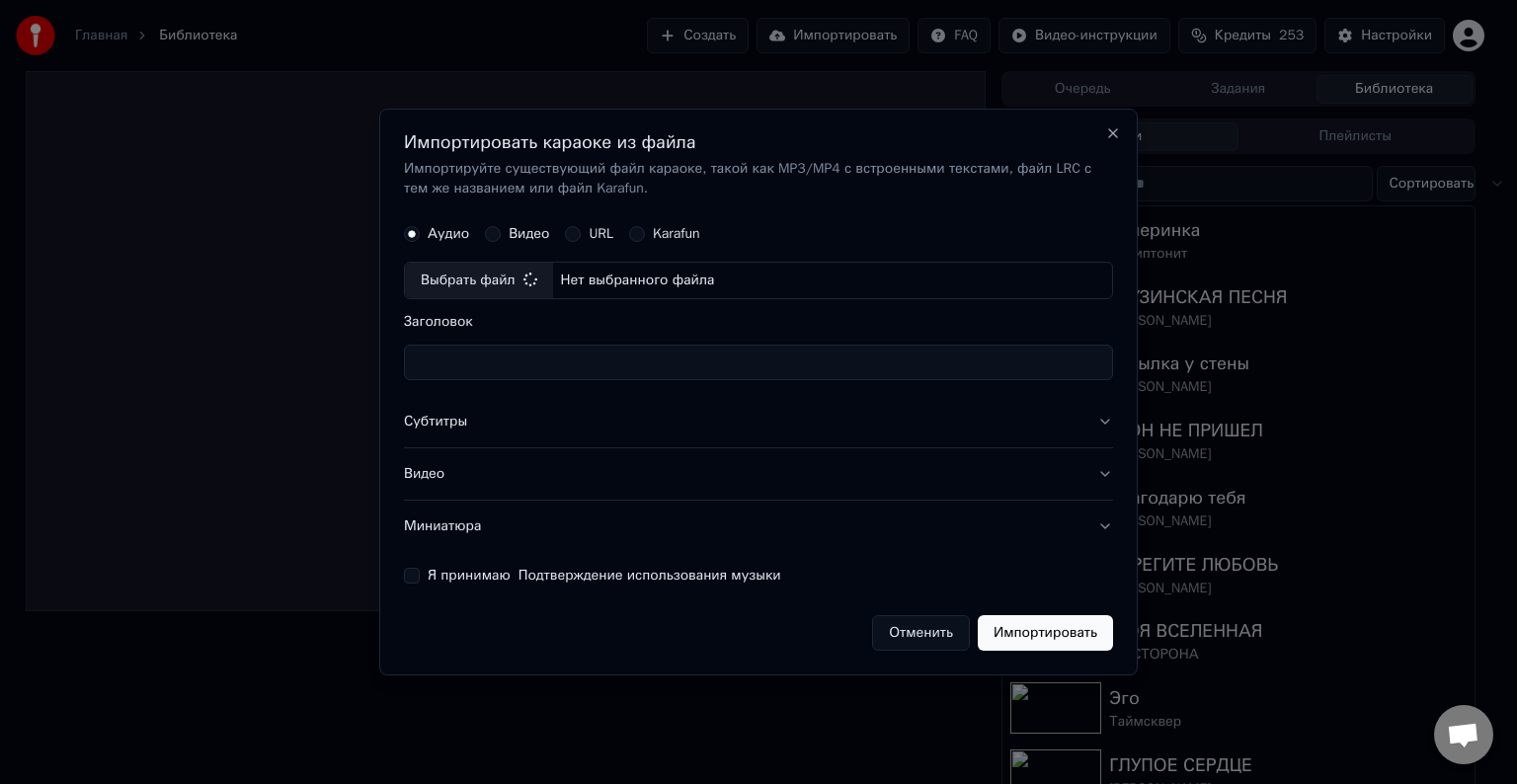 type on "**********" 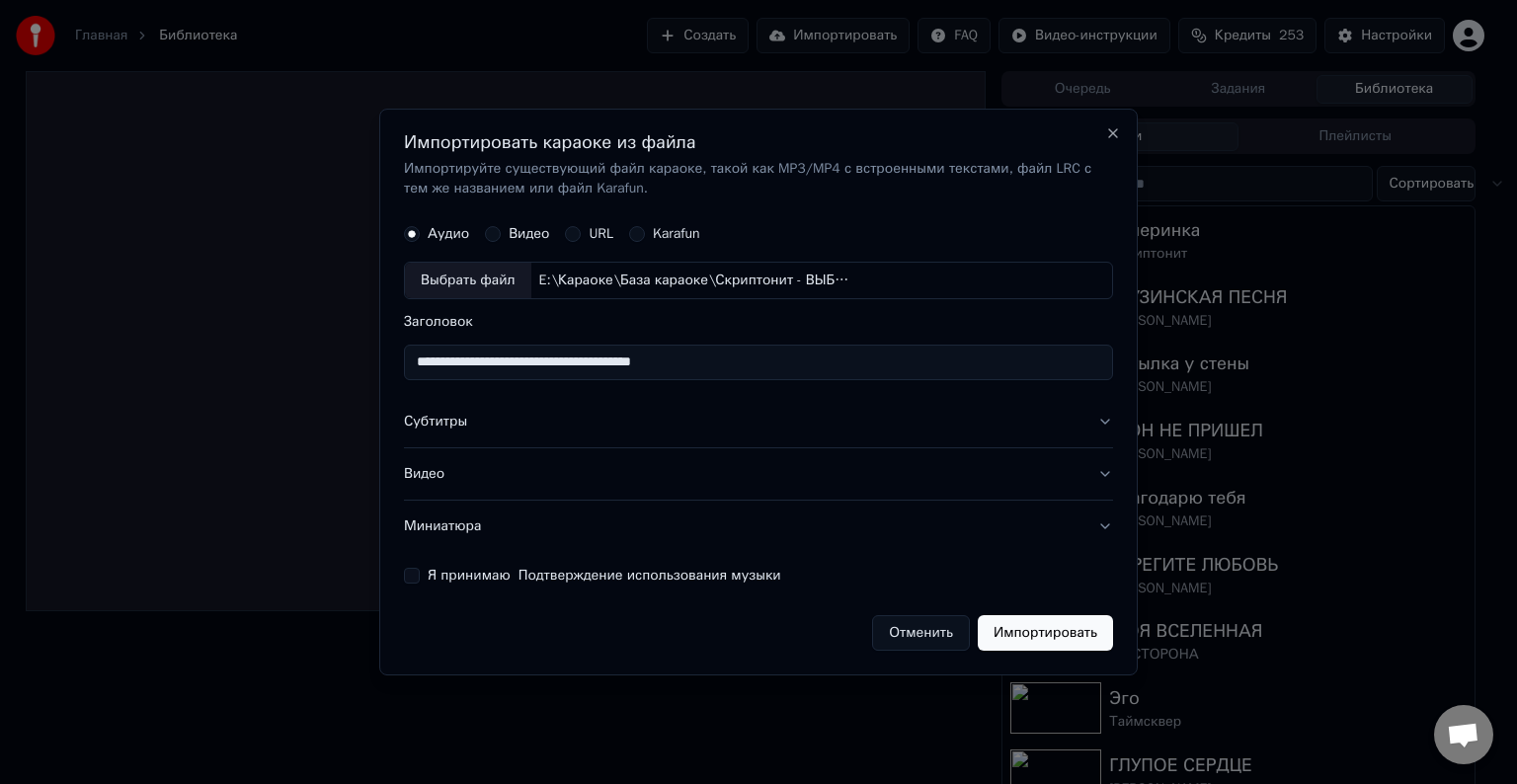 click on "Субтитры" at bounding box center [758, 422] 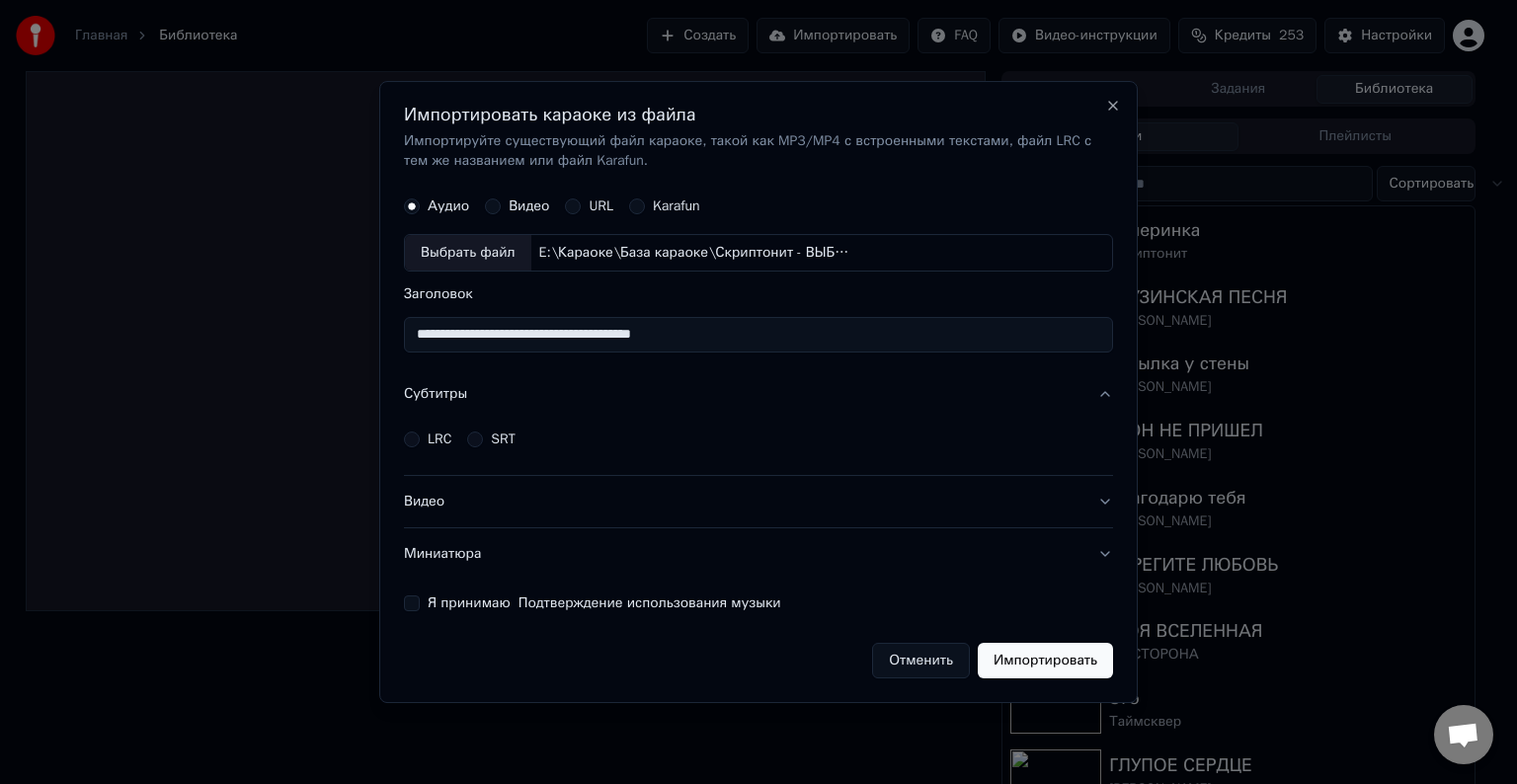 click on "LRC SRT" at bounding box center (758, 439) 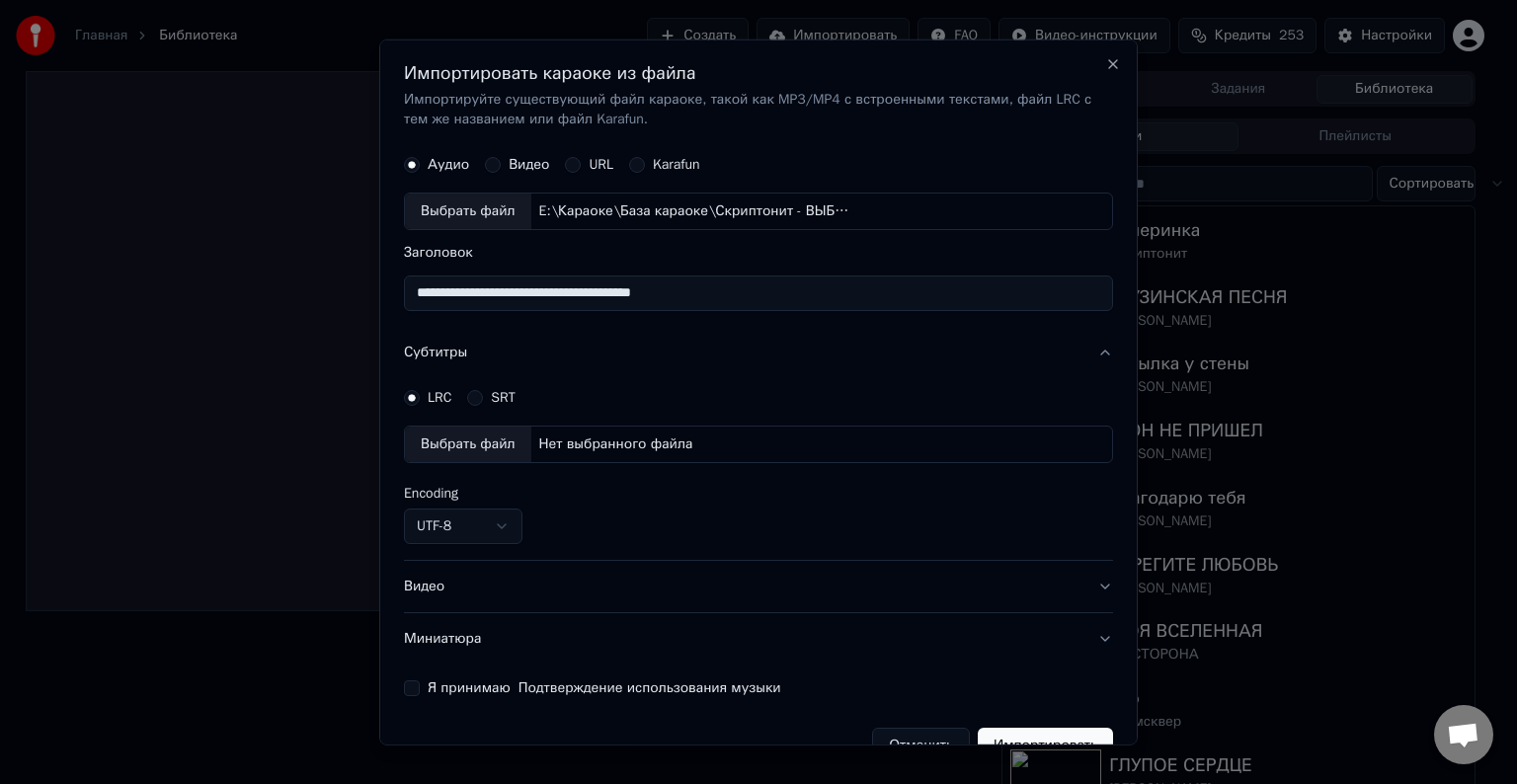 click on "Выбрать файл" at bounding box center [468, 444] 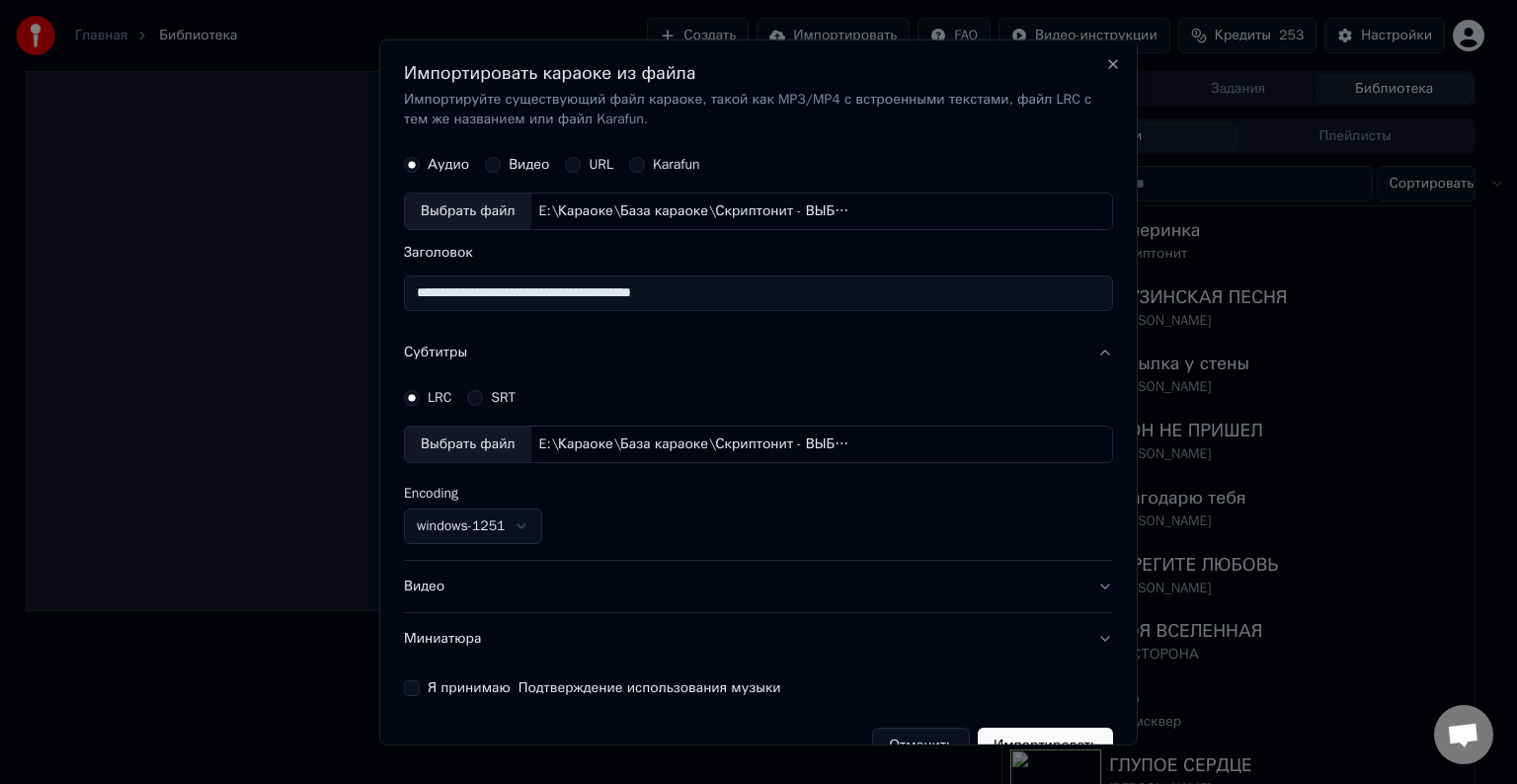 click on "Видео" at bounding box center [758, 587] 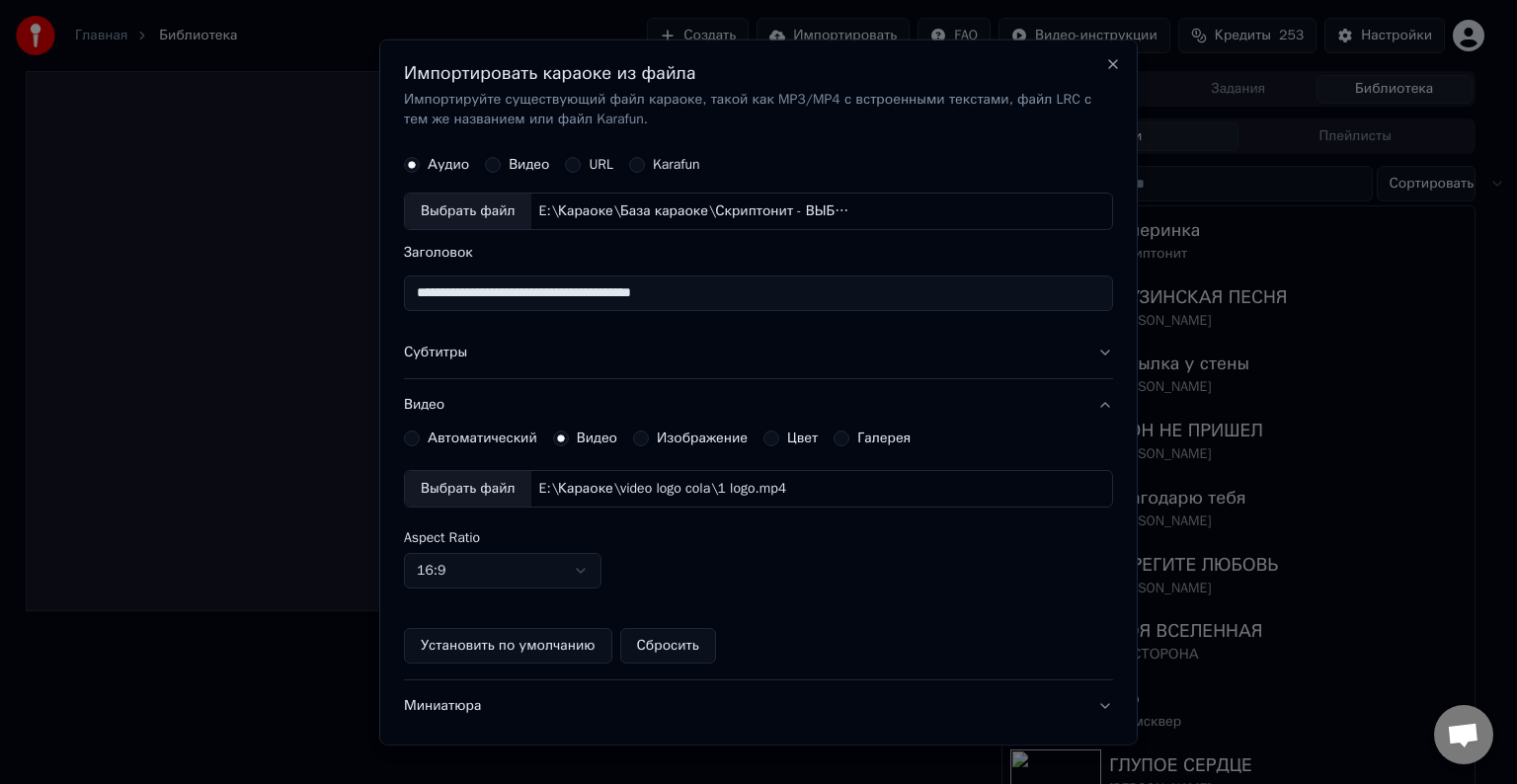 click on "Выбрать файл" at bounding box center [468, 489] 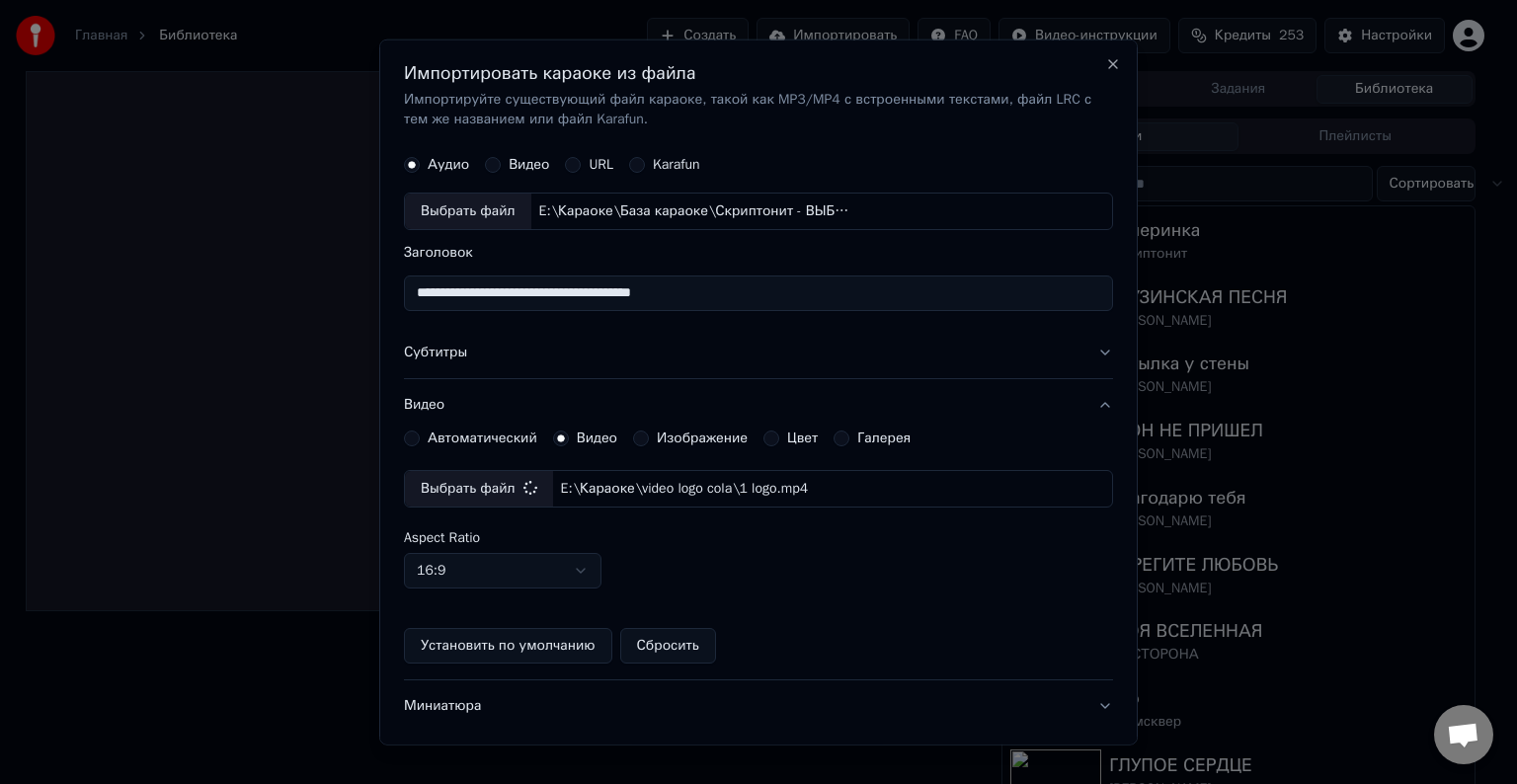 scroll, scrollTop: 108, scrollLeft: 0, axis: vertical 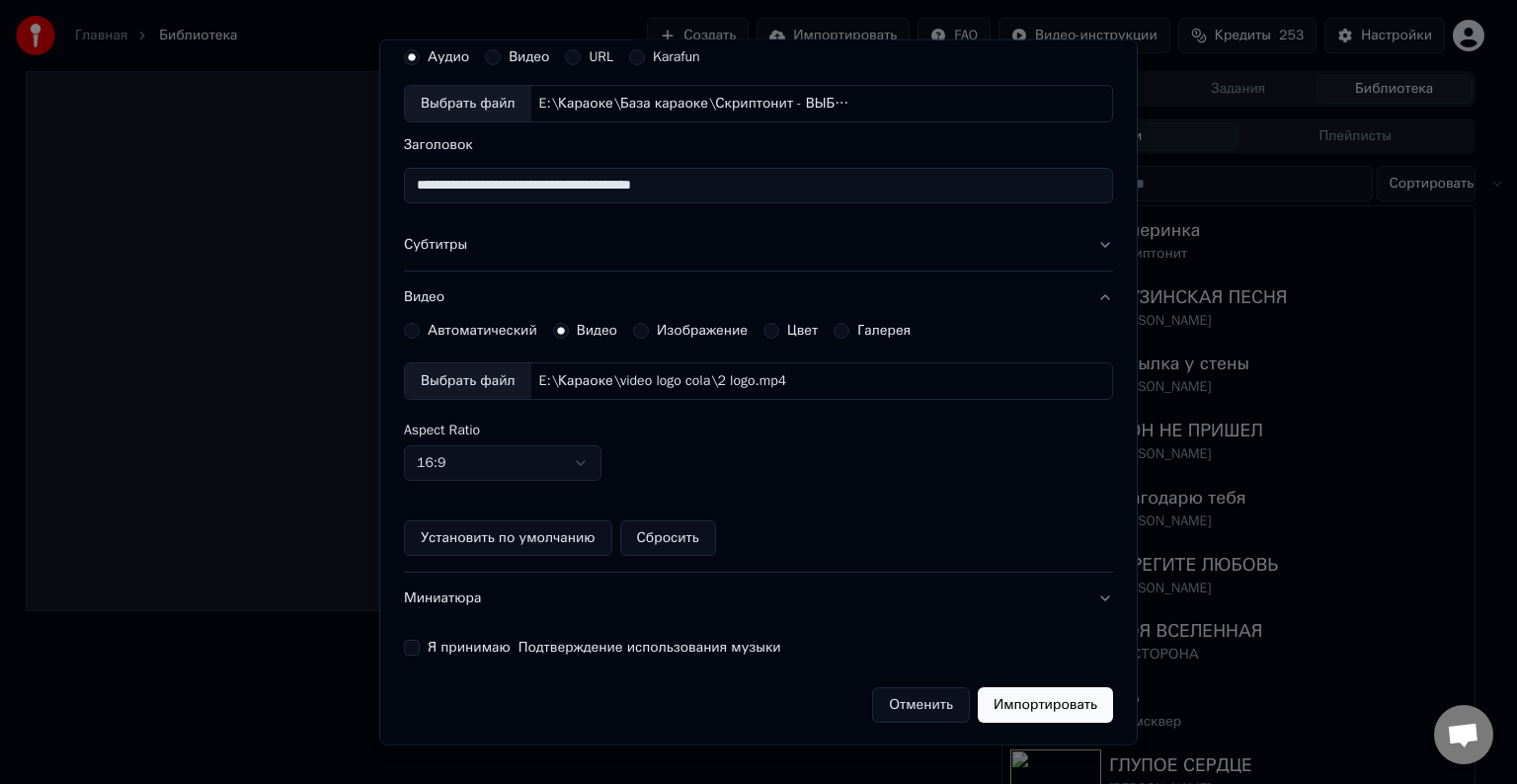 click on "Я принимаю   Подтверждение использования музыки" at bounding box center (412, 648) 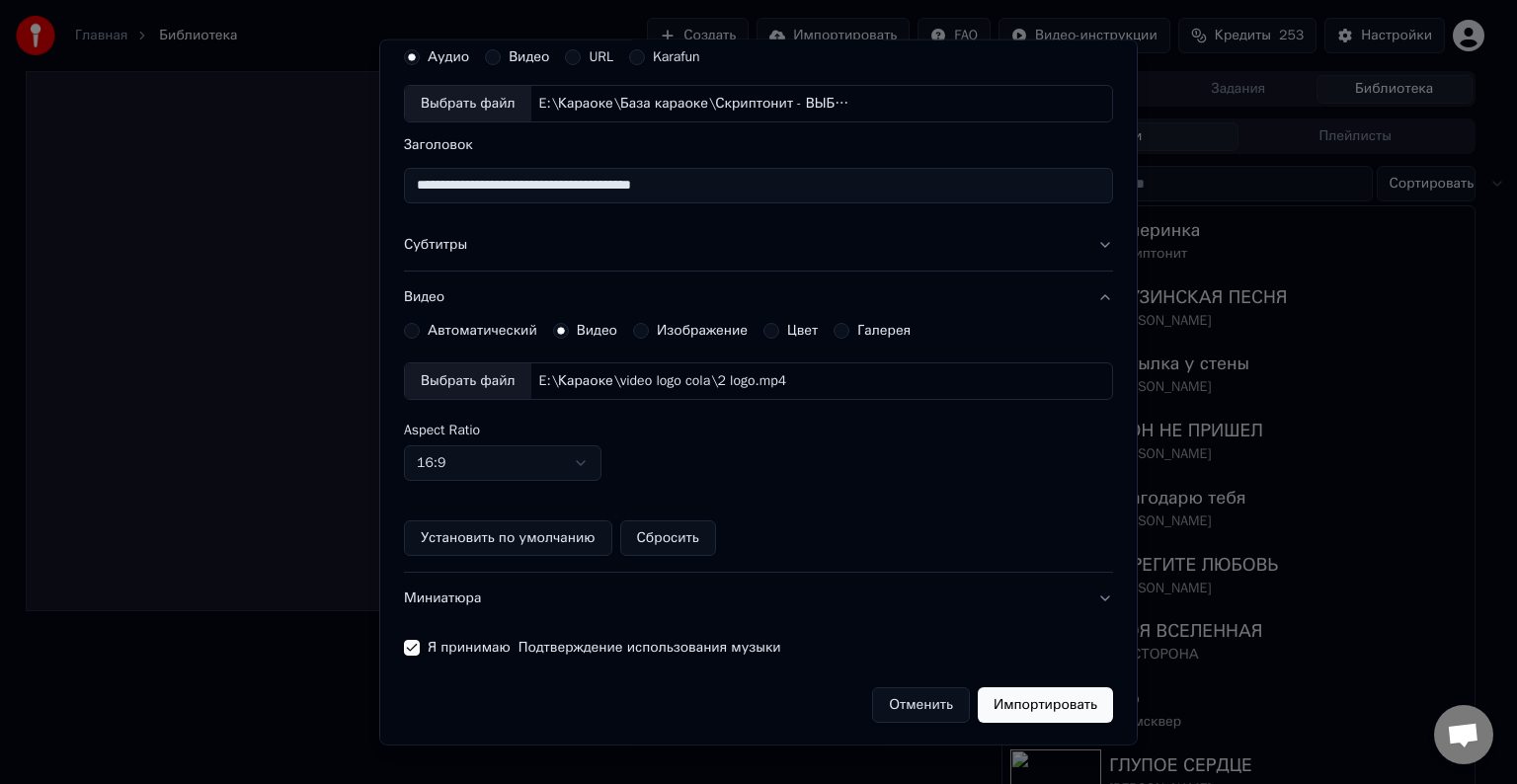 click on "Импортировать" at bounding box center [1045, 705] 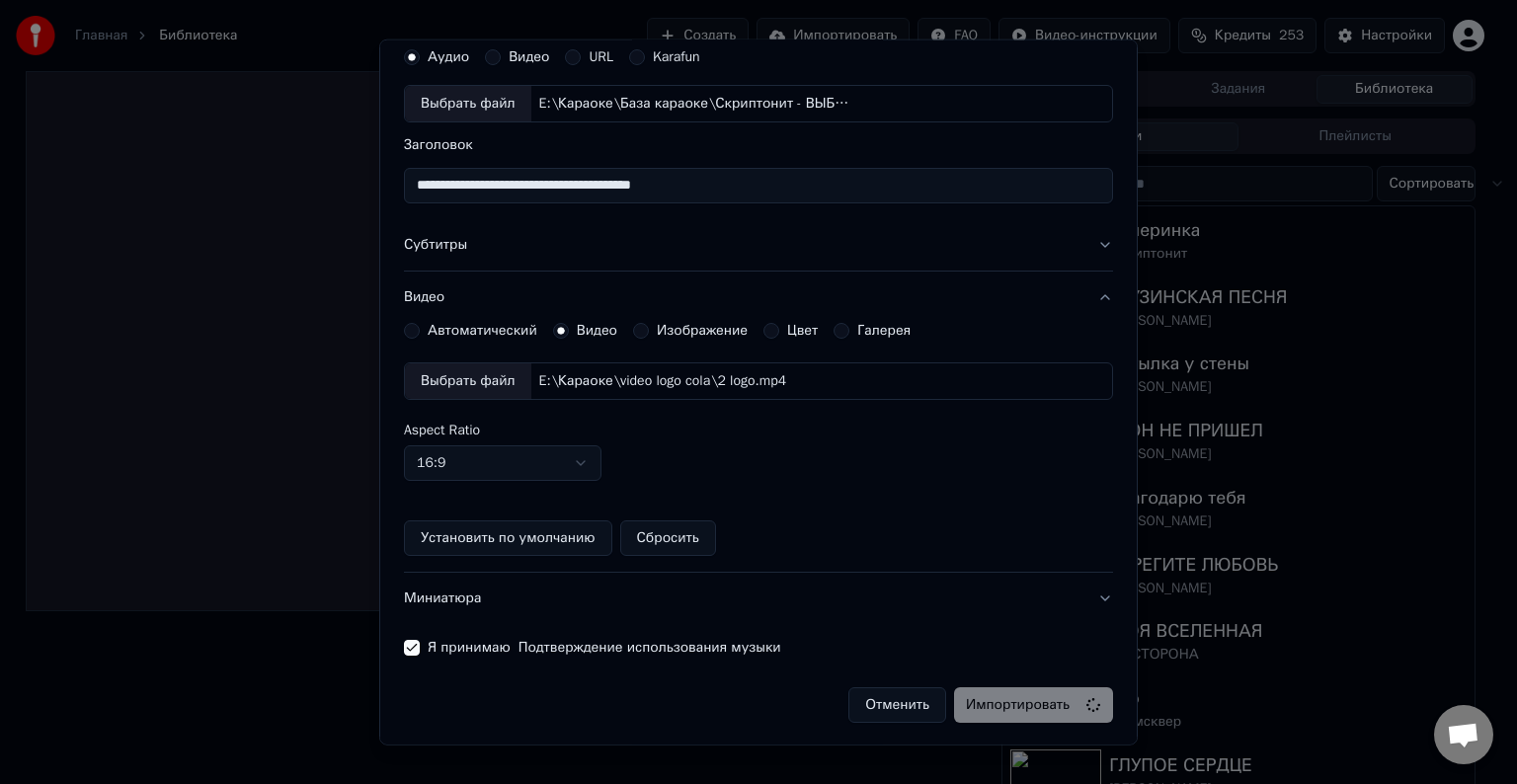 type 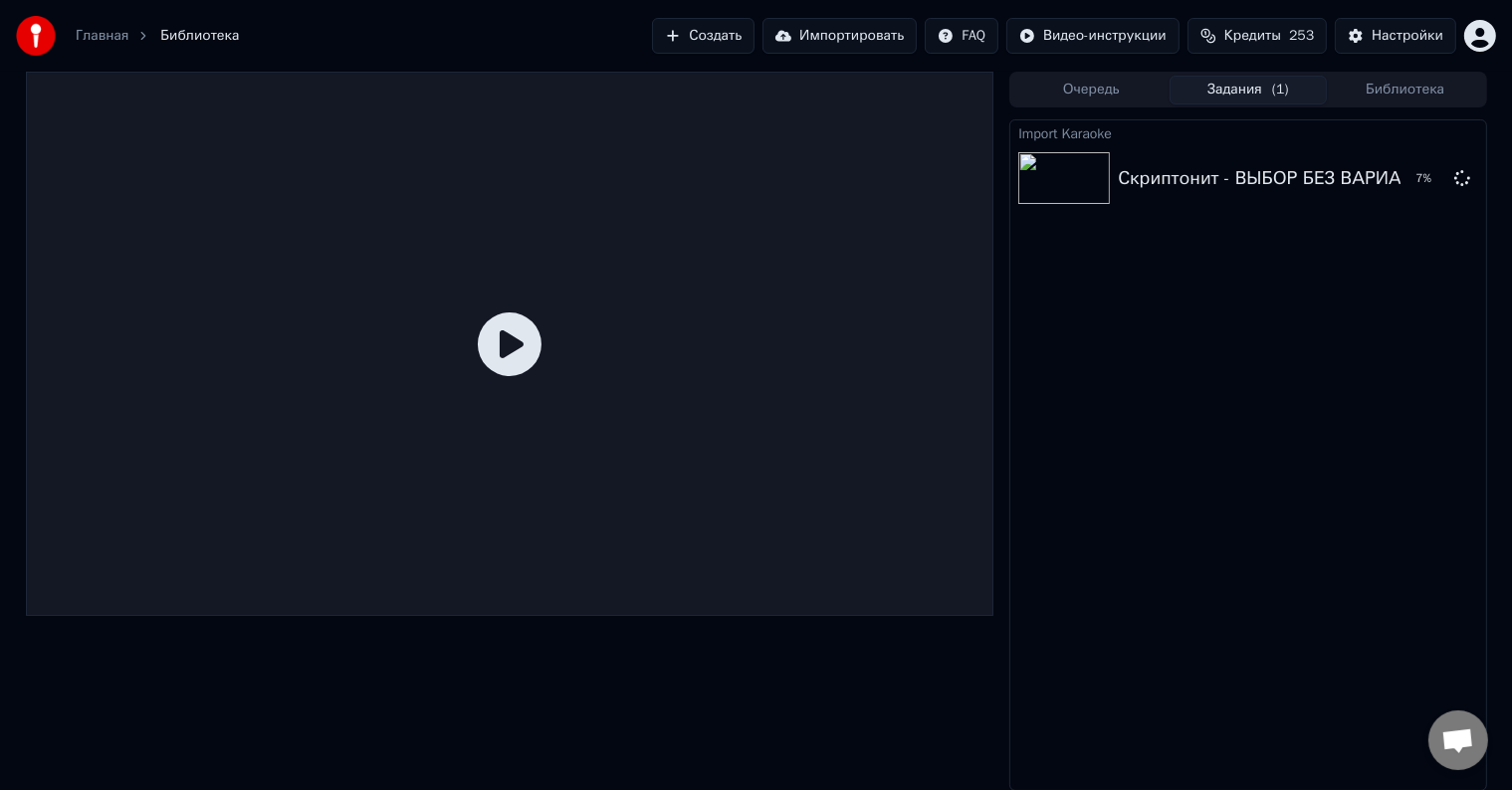 click on "Импортировать" at bounding box center [839, 36] 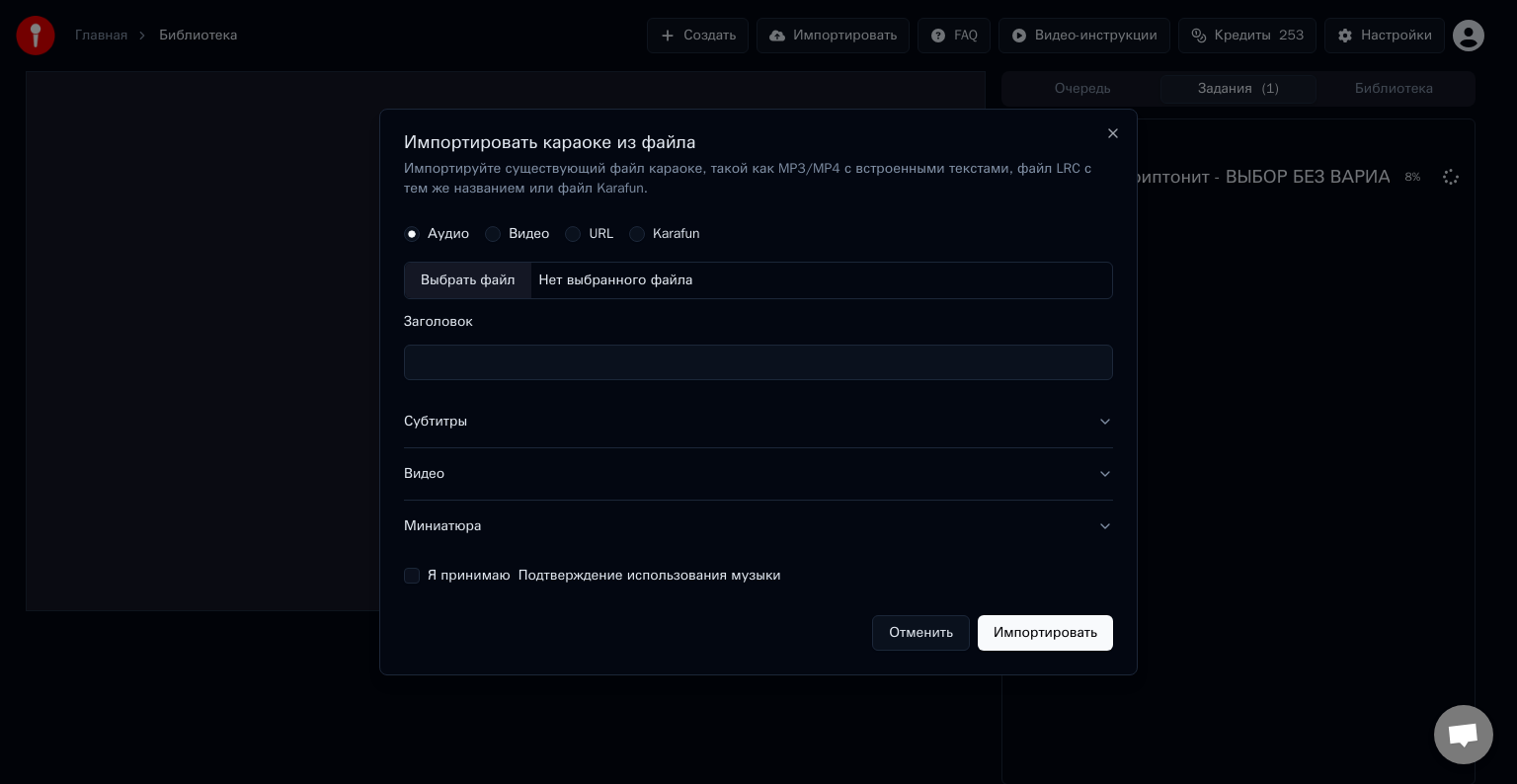 click on "Выбрать файл" at bounding box center (468, 280) 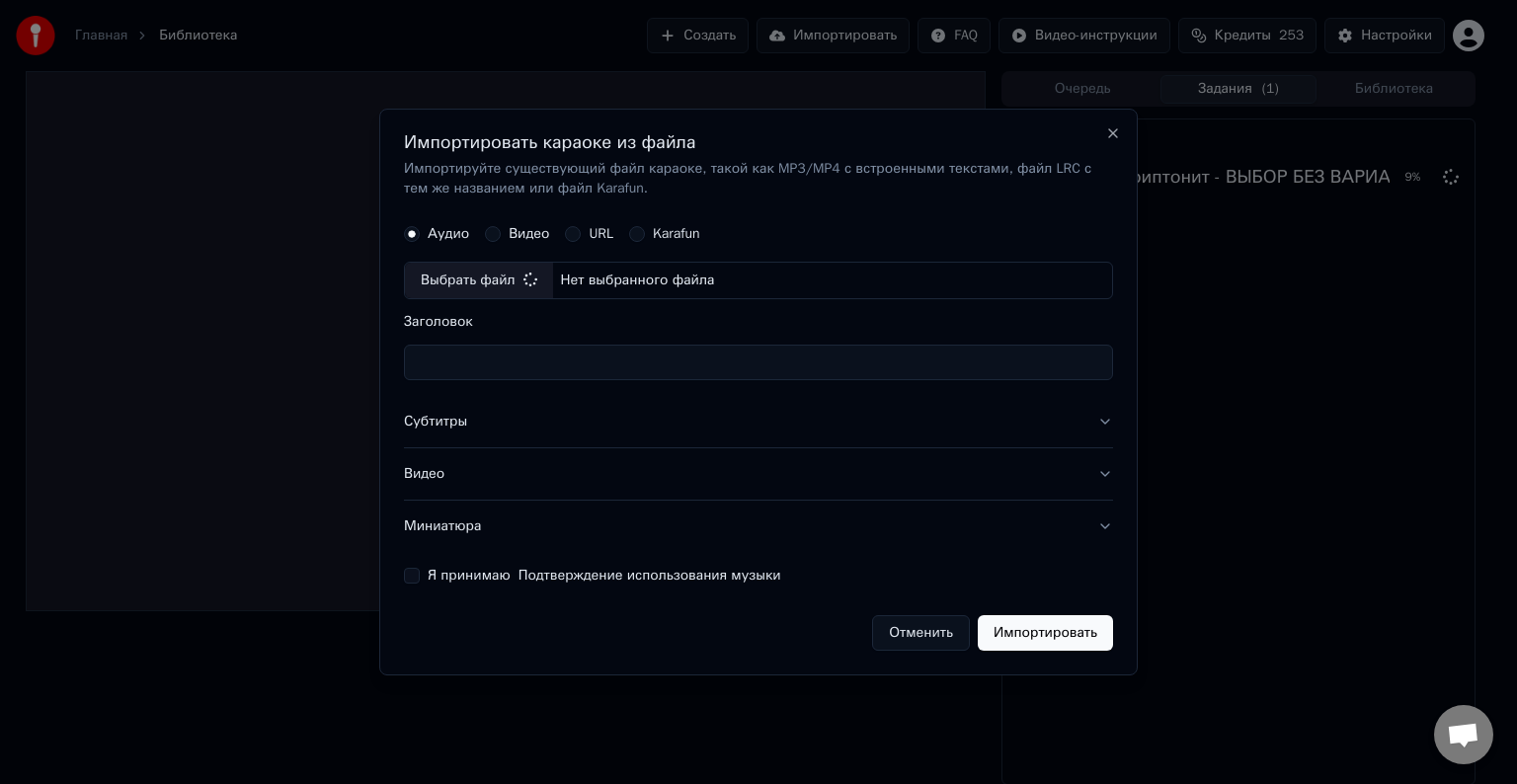 type on "**********" 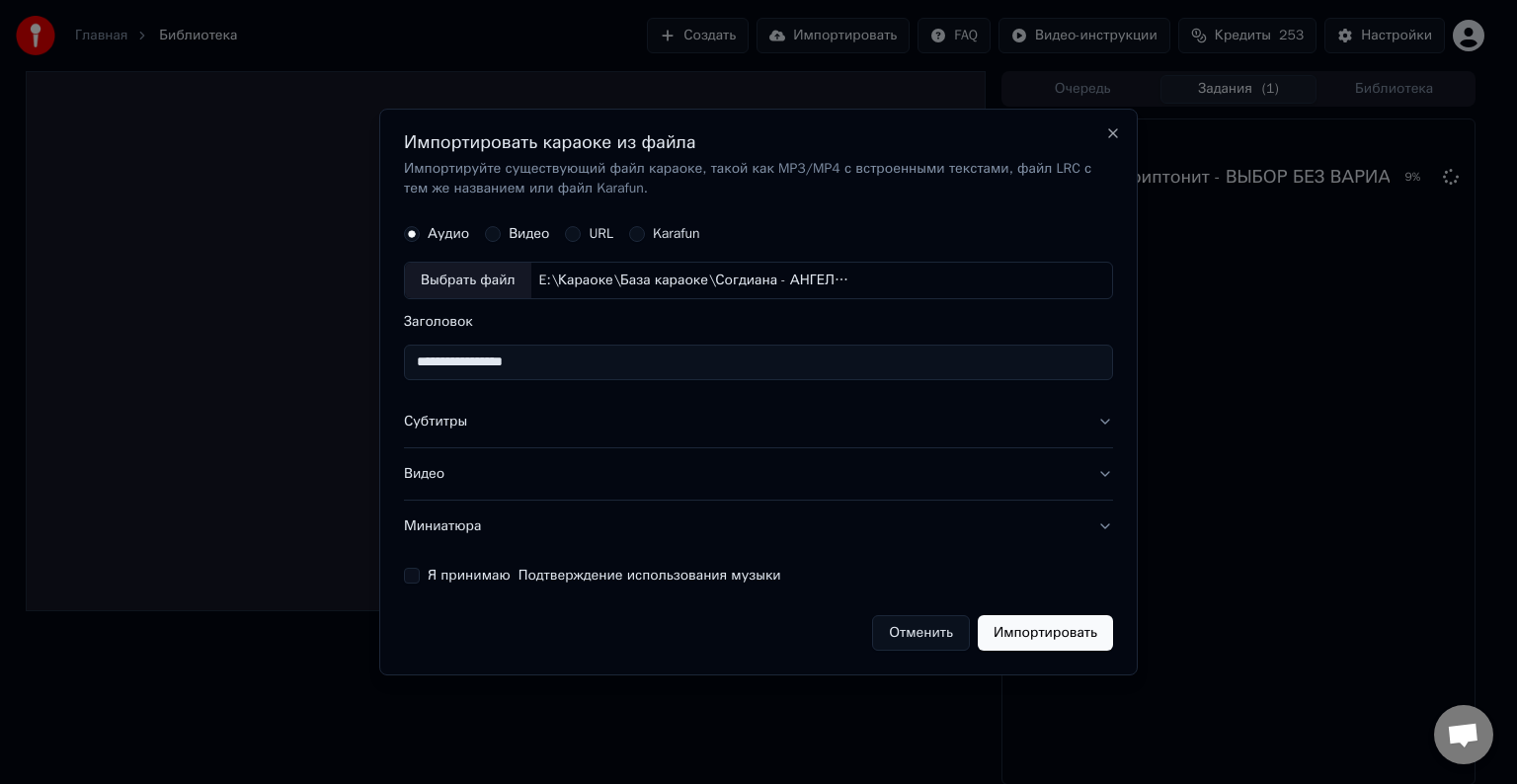 click on "Субтитры" at bounding box center (758, 422) 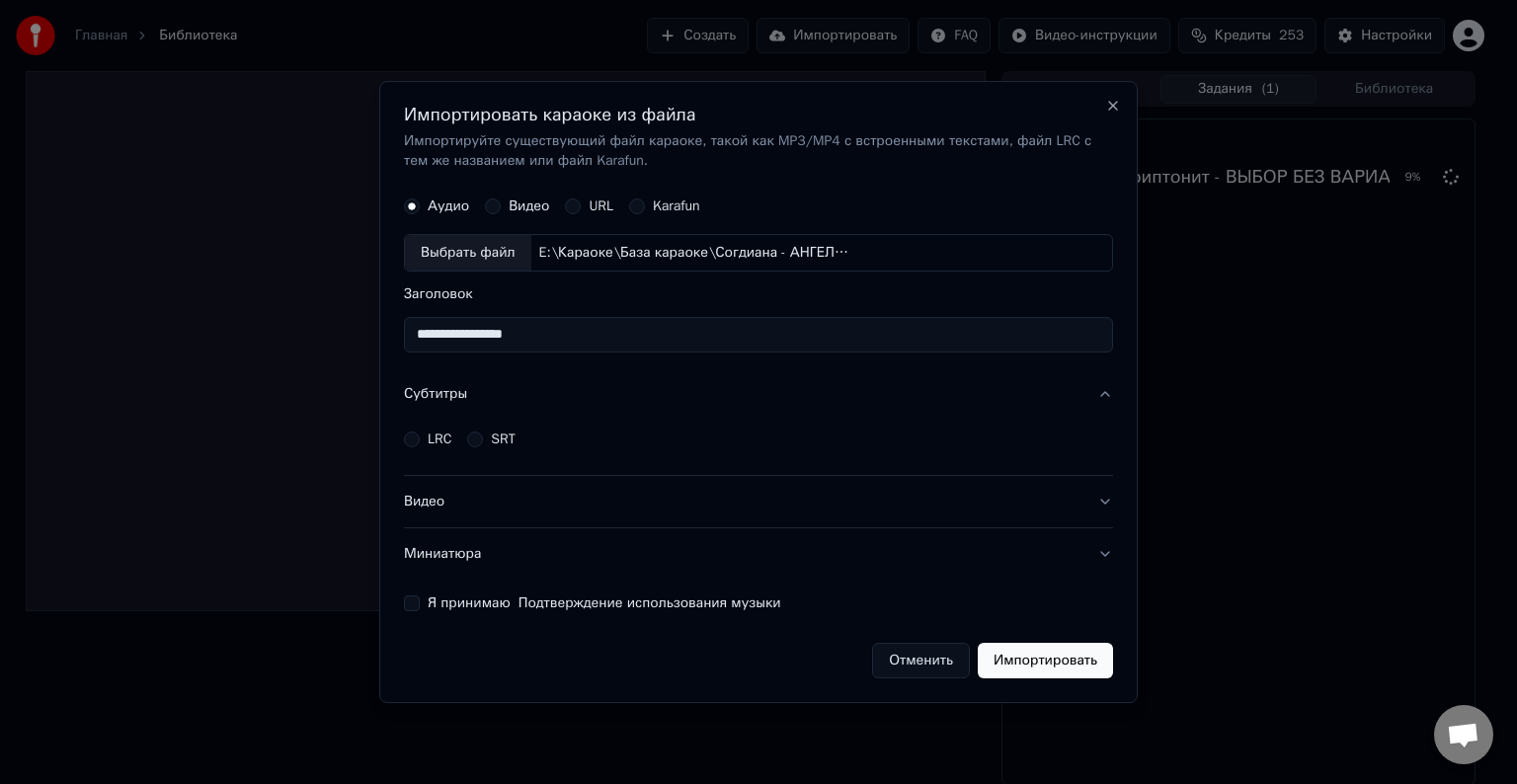 click on "LRC" at bounding box center [439, 439] 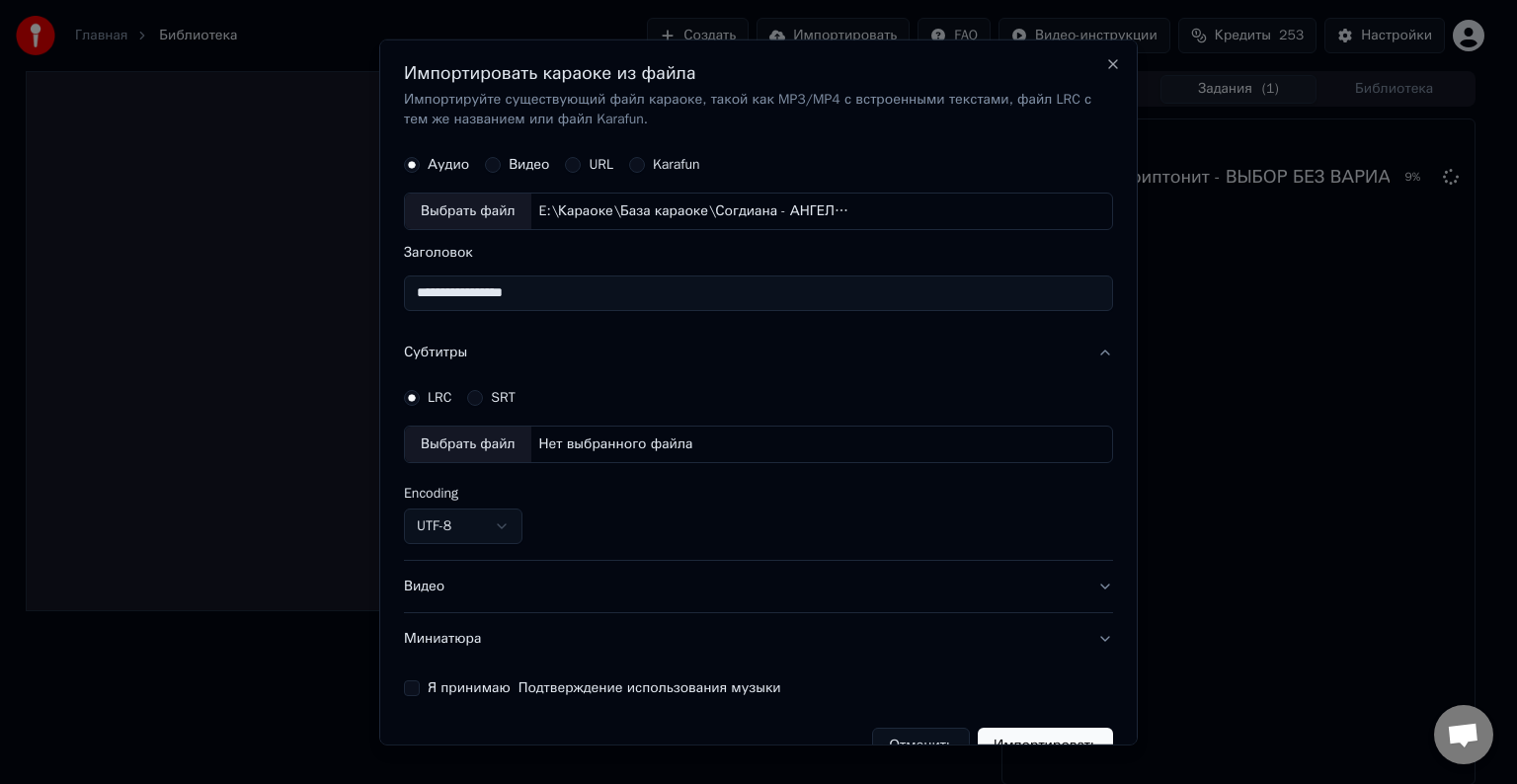 click on "Выбрать файл" at bounding box center (468, 444) 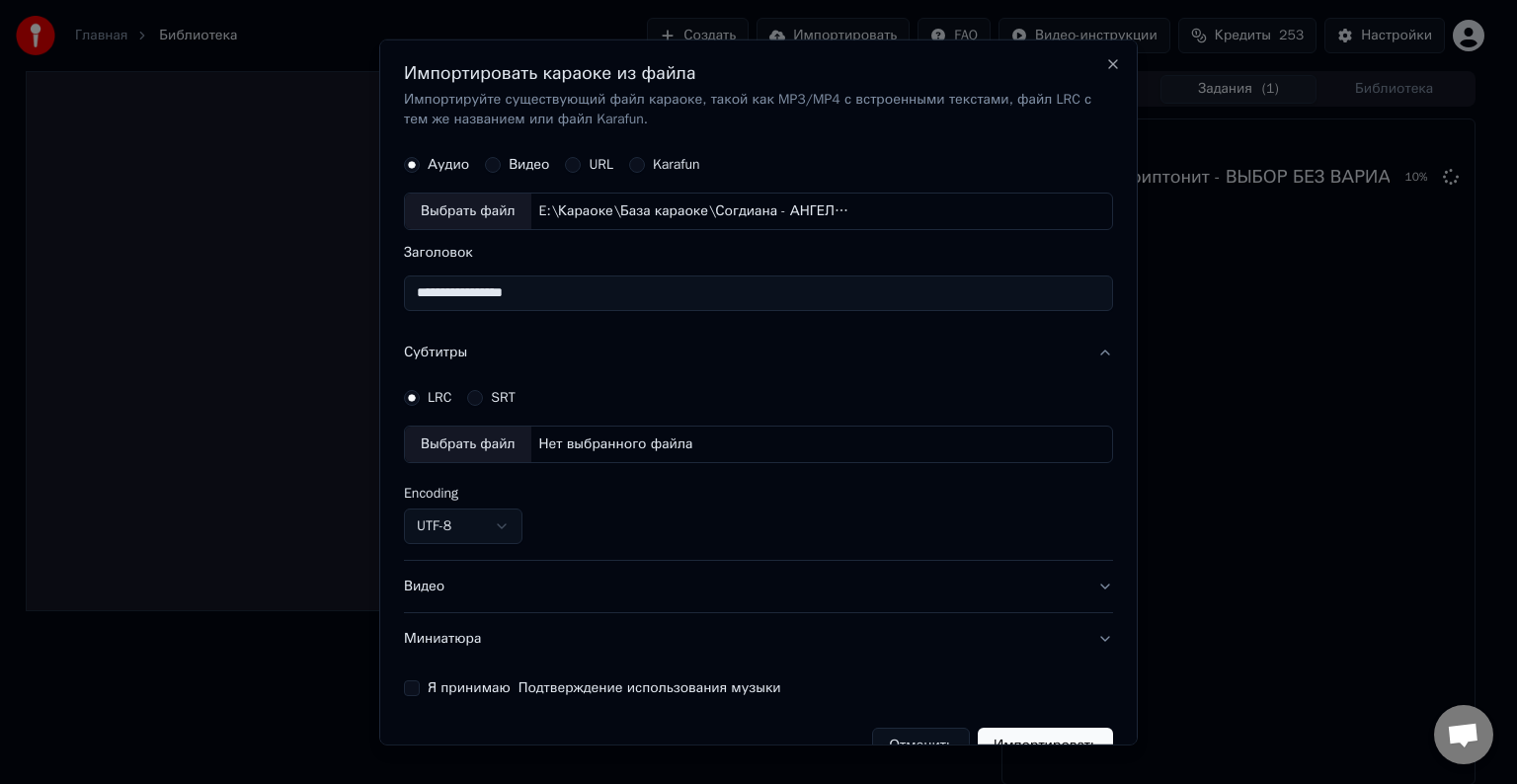 select on "**********" 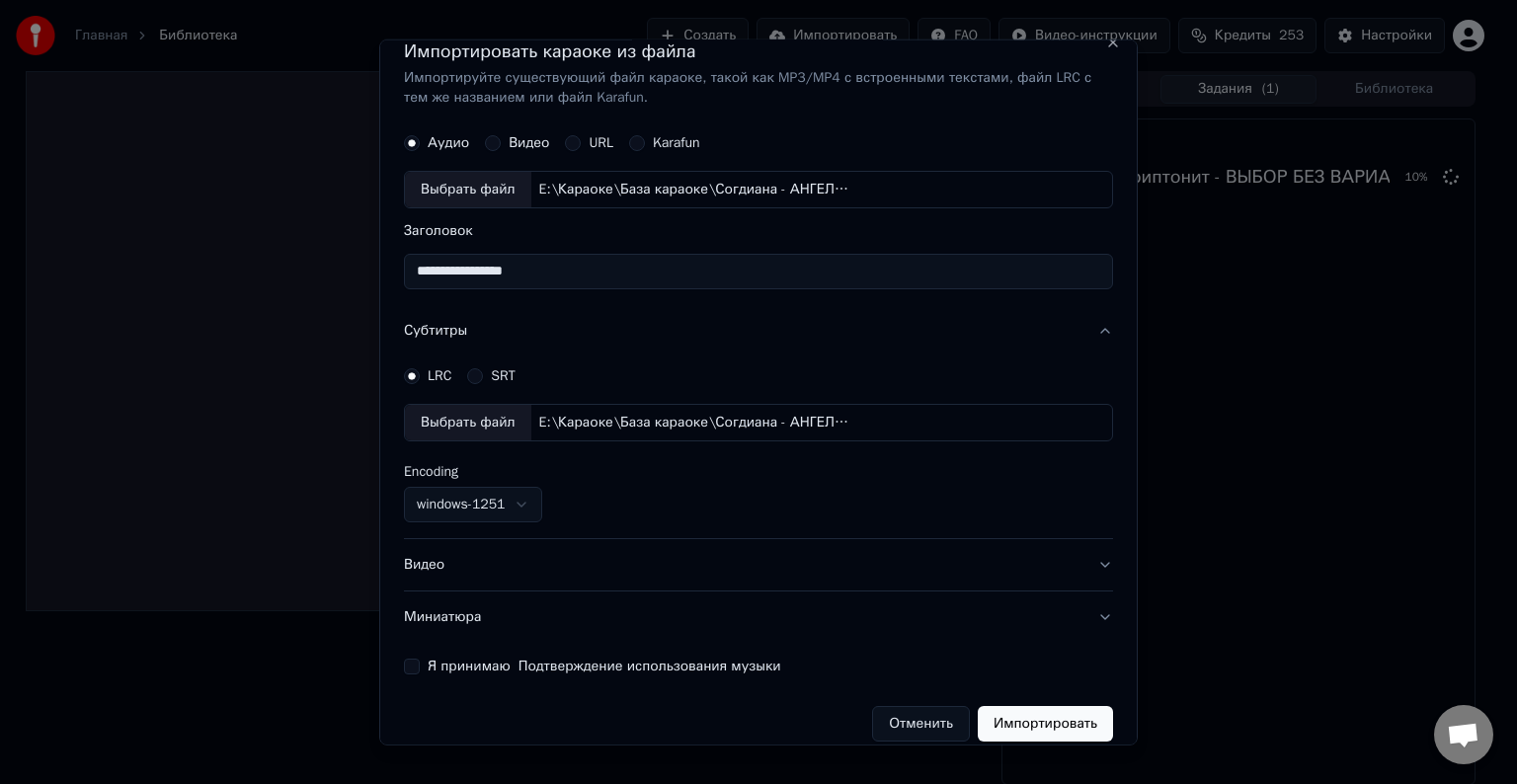 scroll, scrollTop: 40, scrollLeft: 0, axis: vertical 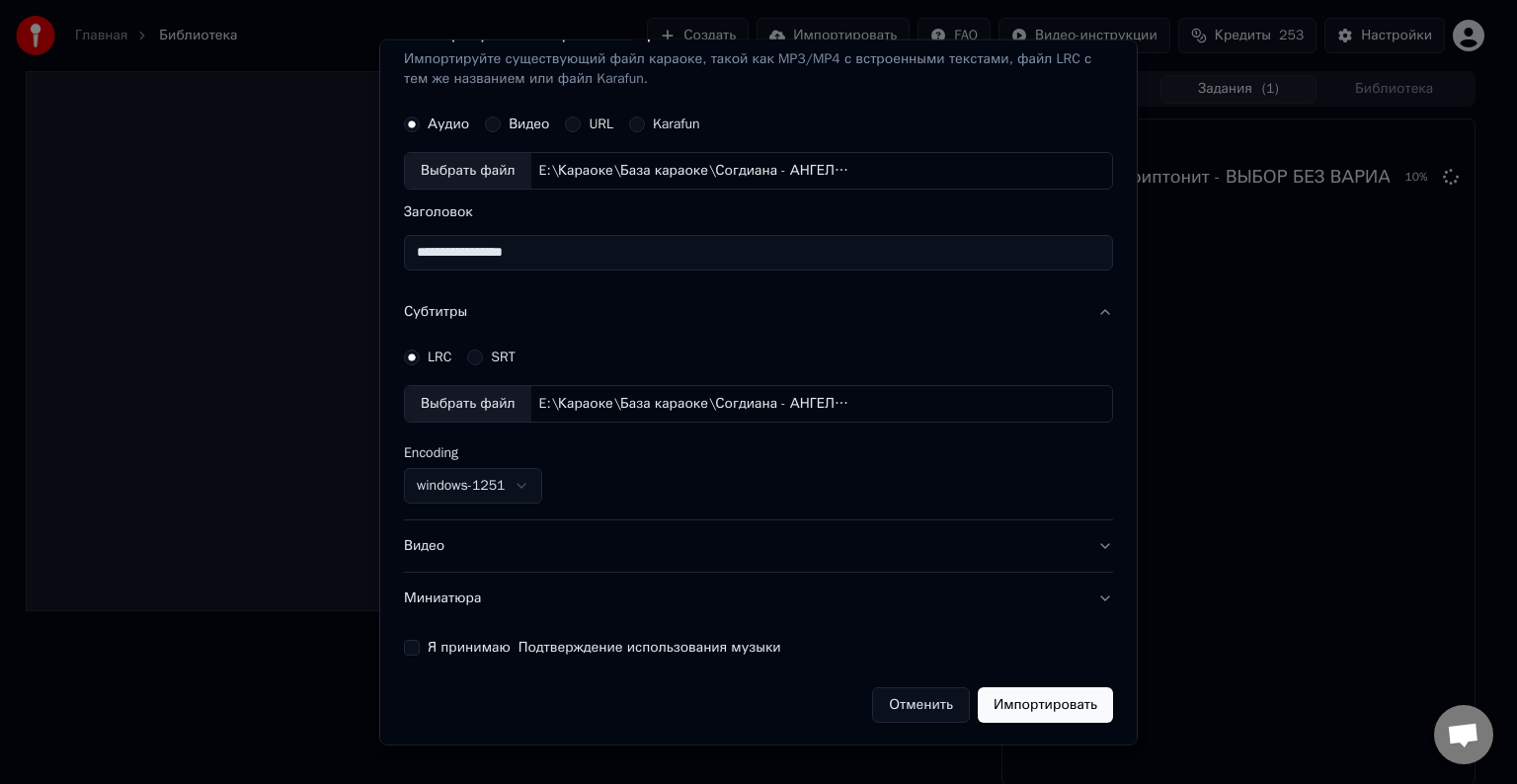 click on "Видео" at bounding box center [758, 546] 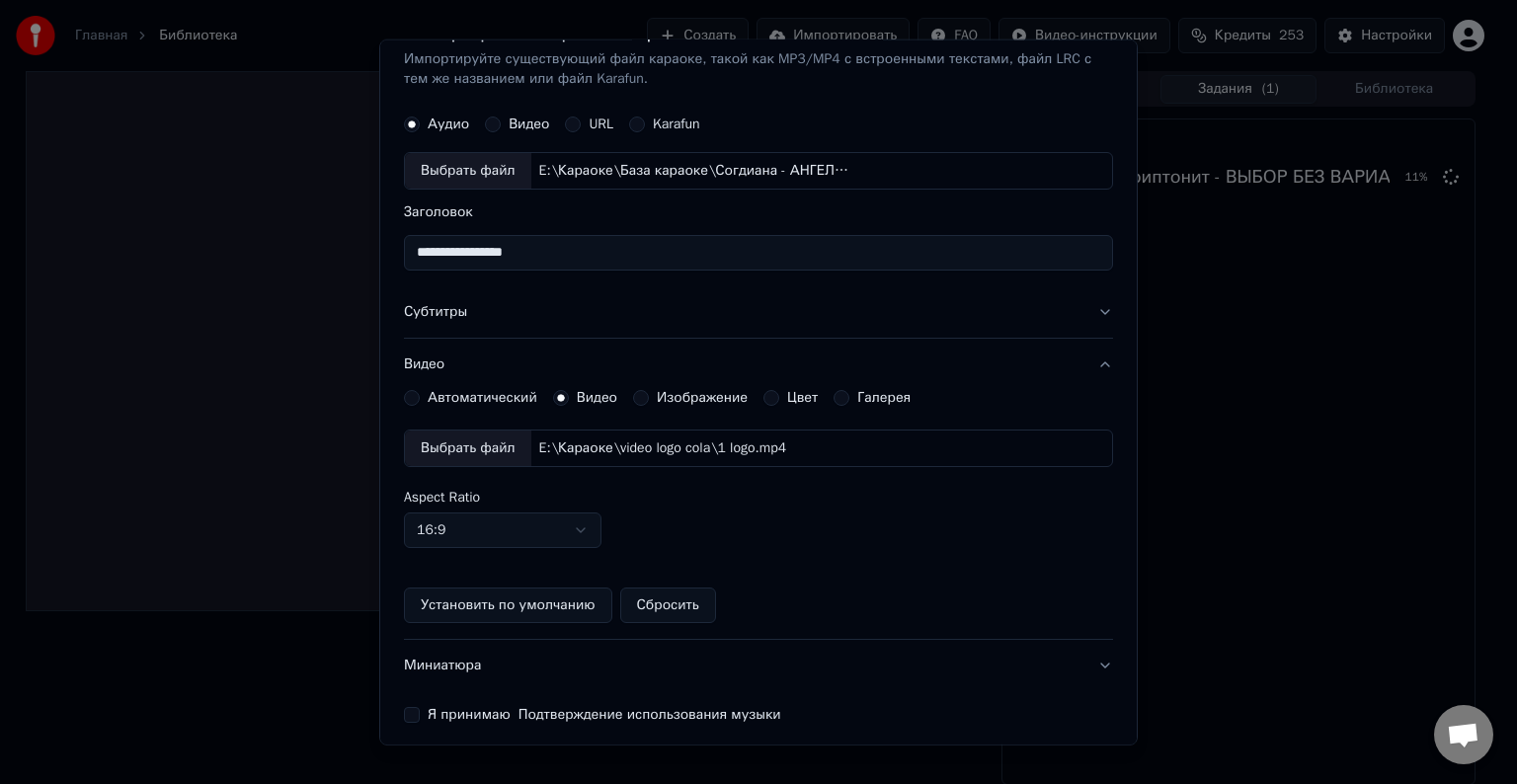 click on "Выбрать файл" at bounding box center (468, 448) 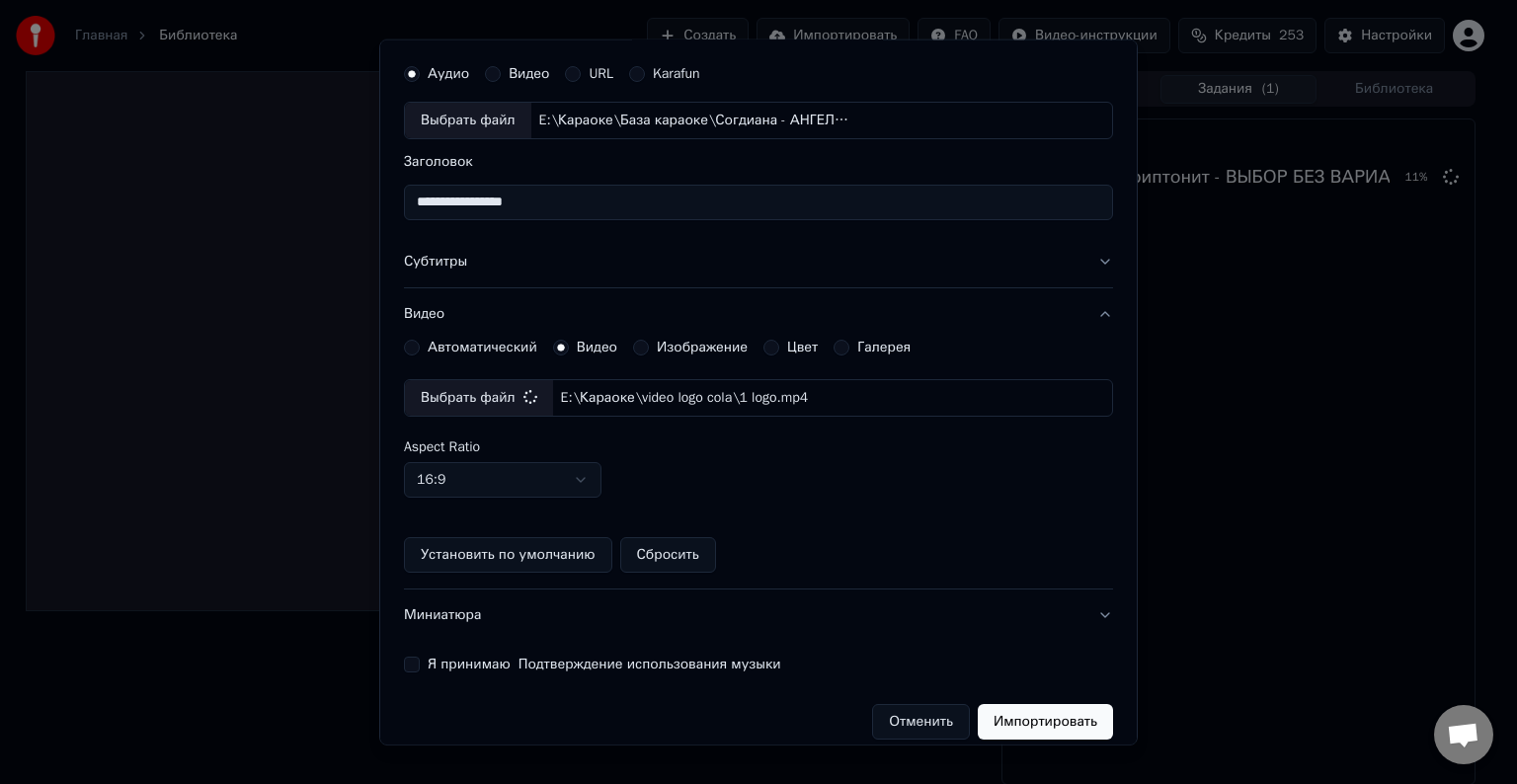 scroll, scrollTop: 108, scrollLeft: 0, axis: vertical 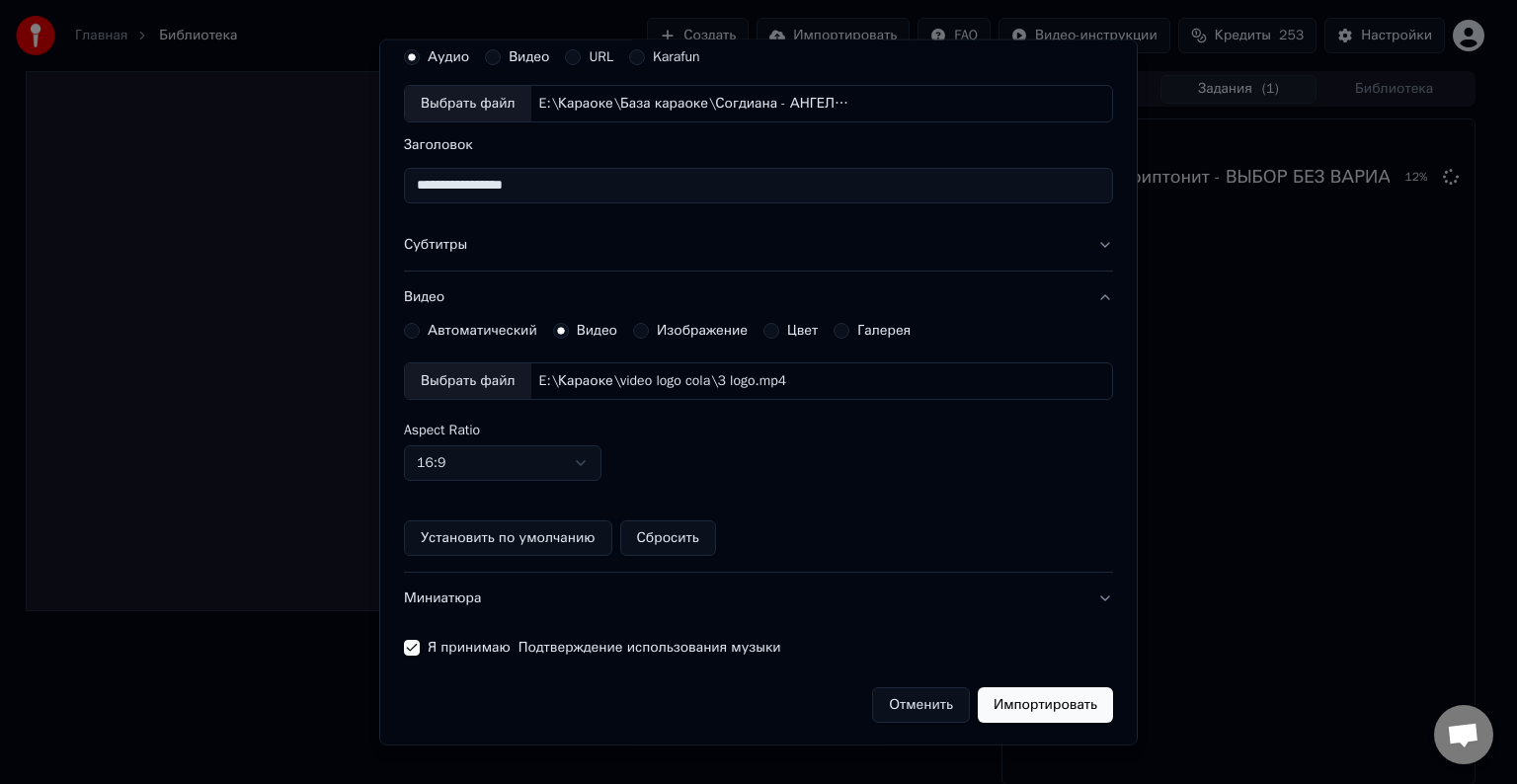click on "Импортировать" at bounding box center [1045, 705] 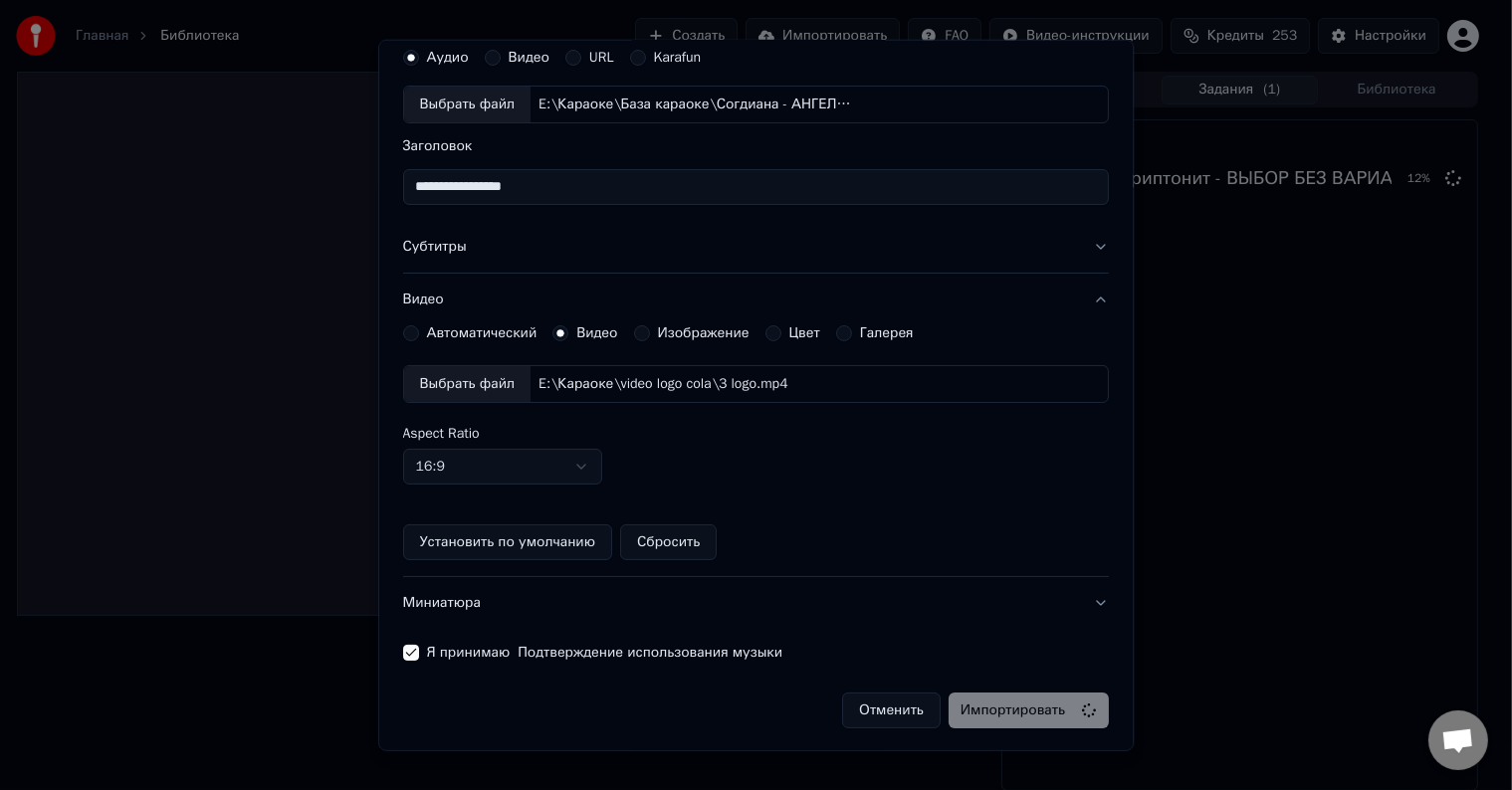 type 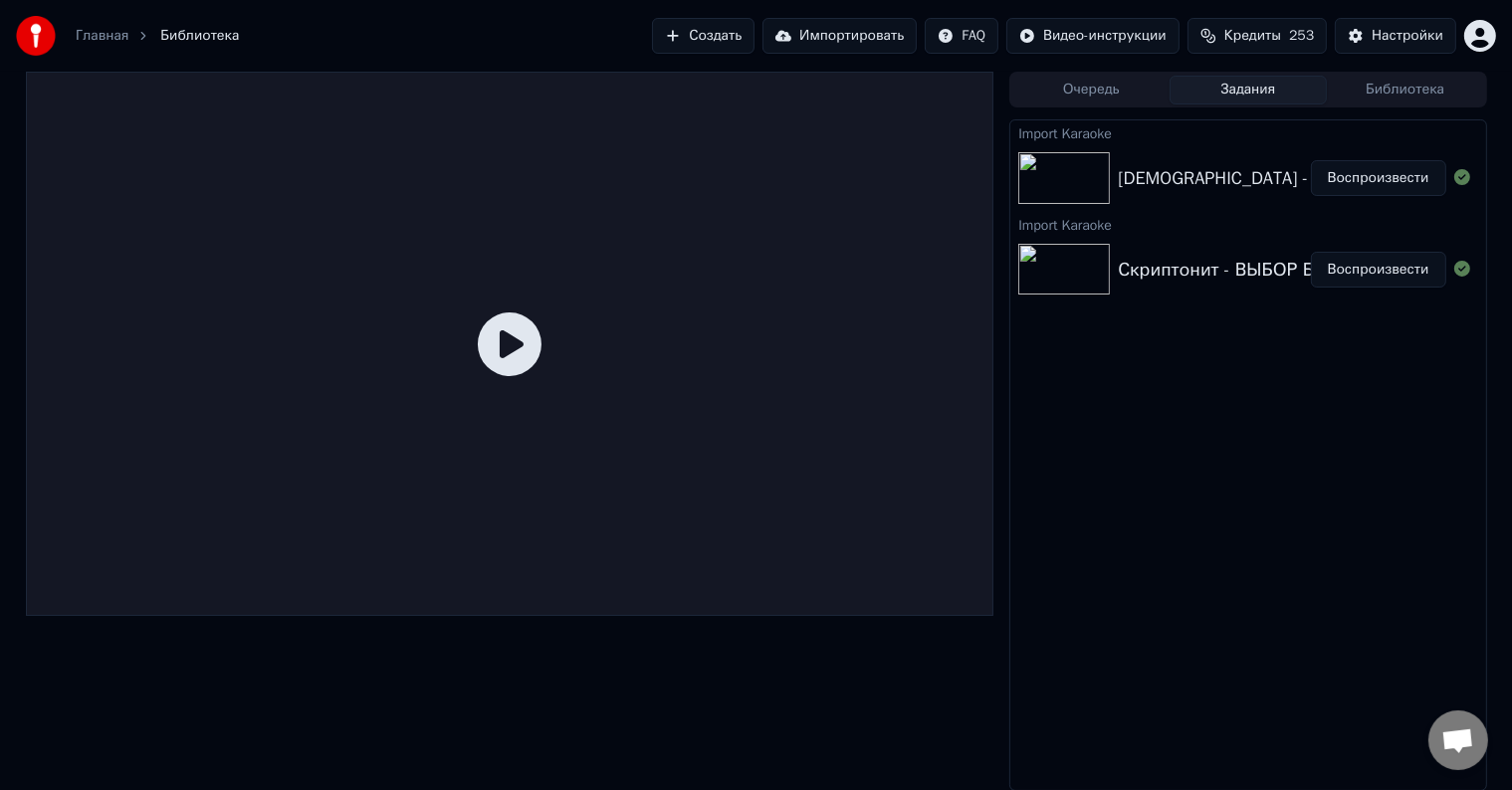 click on "Воспроизвести" at bounding box center [1379, 270] 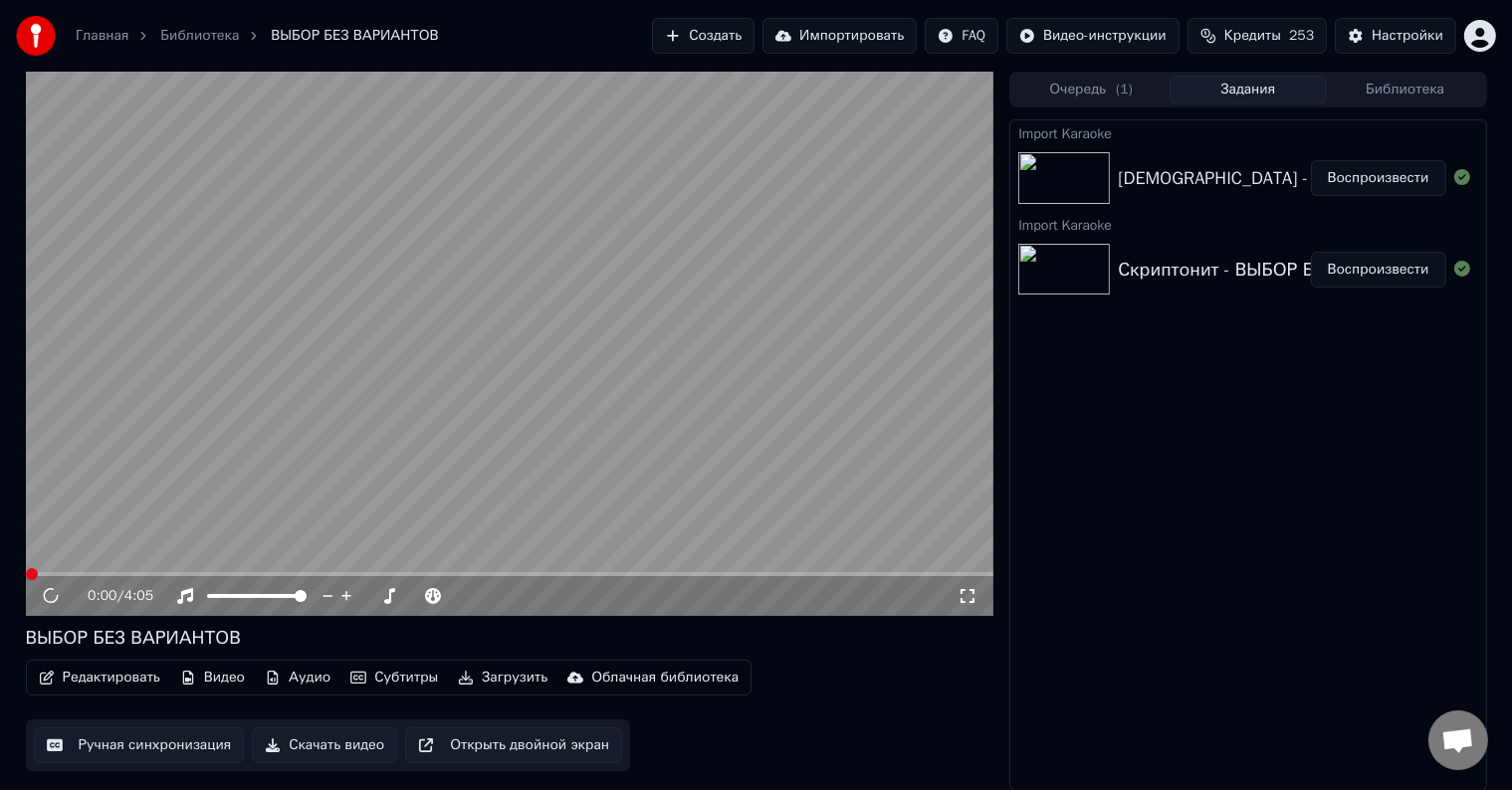 click on "Редактировать" at bounding box center (100, 678) 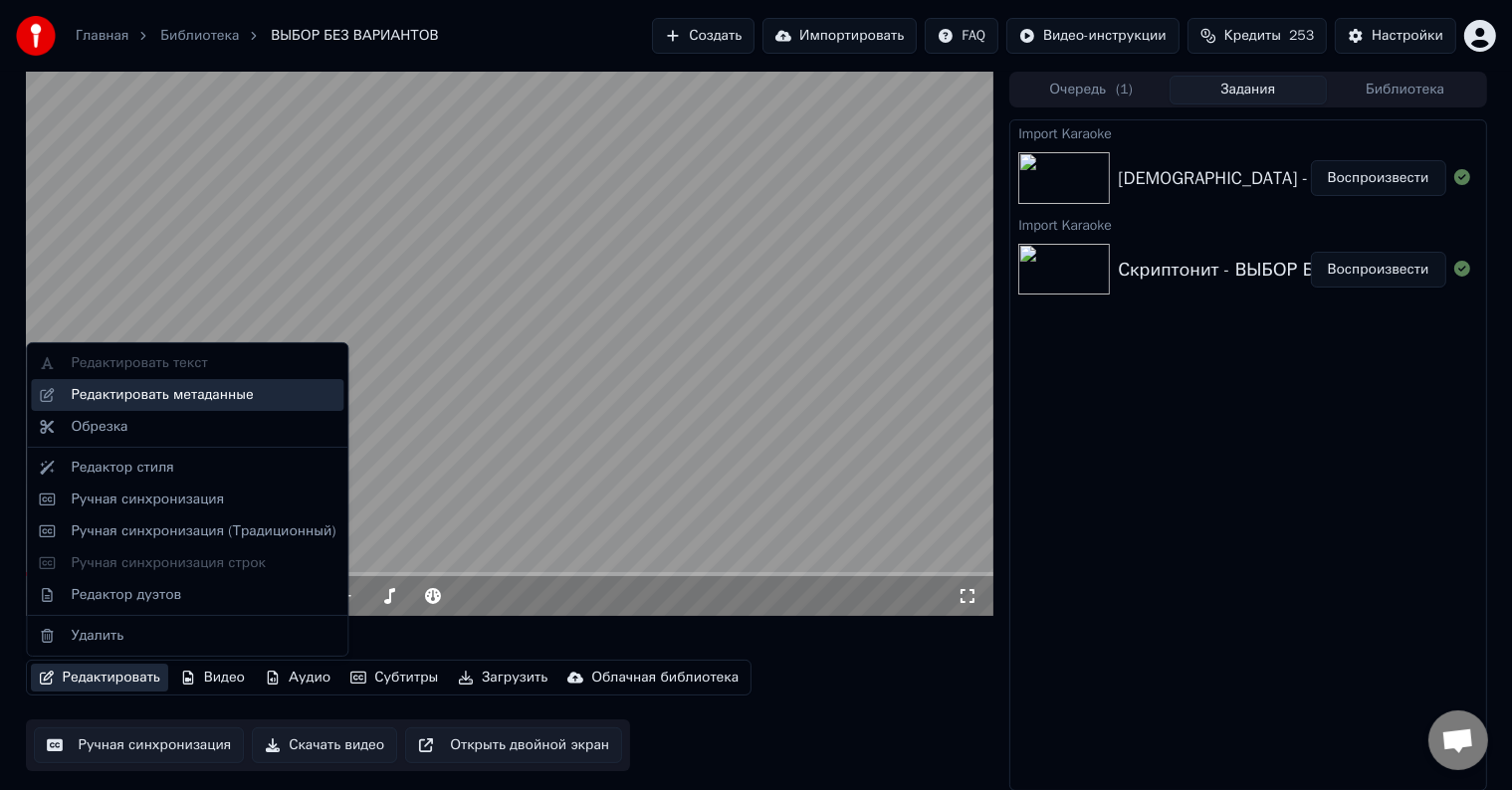click on "Редактировать метаданные" at bounding box center [203, 395] 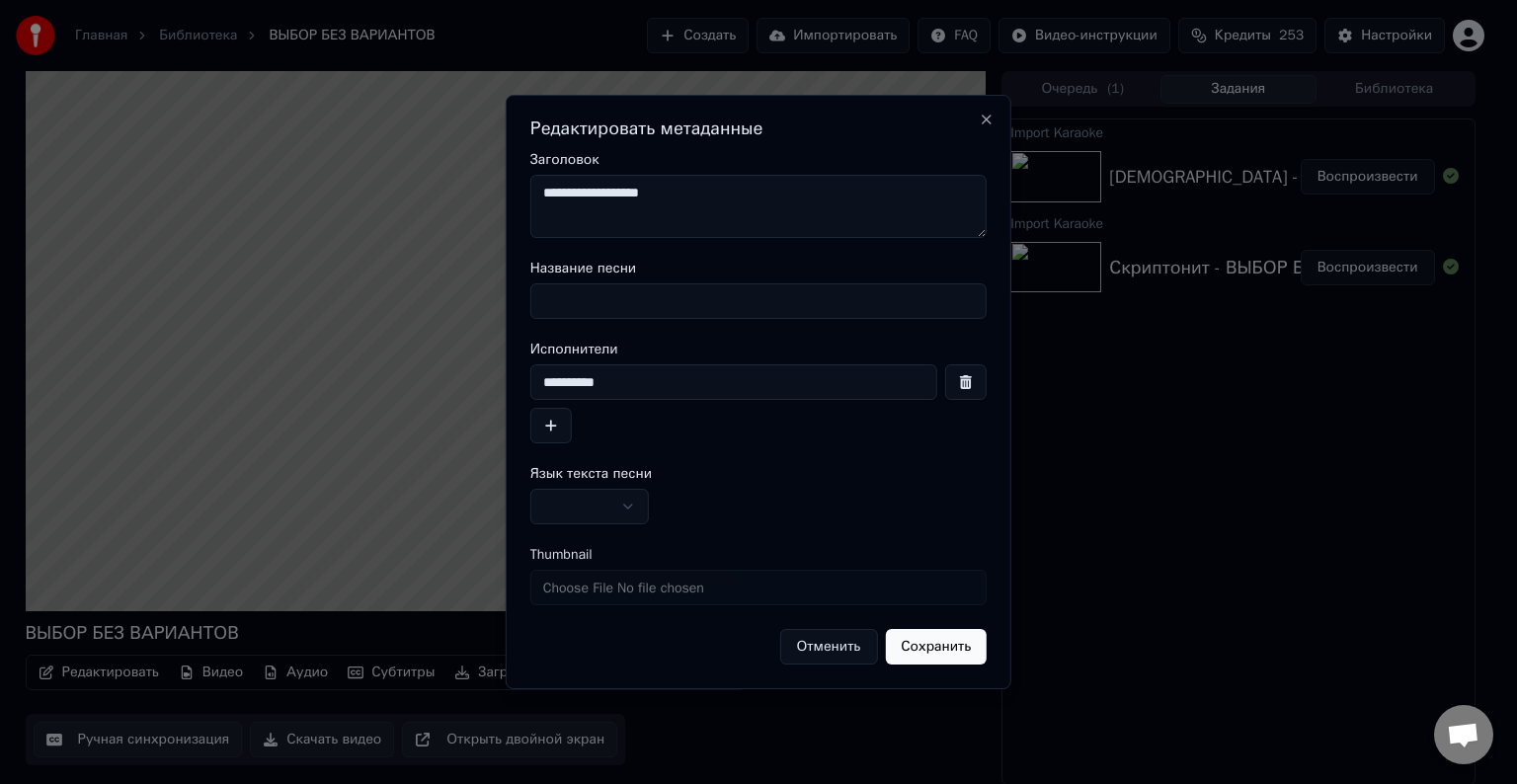 click on "Название песни" at bounding box center [758, 301] 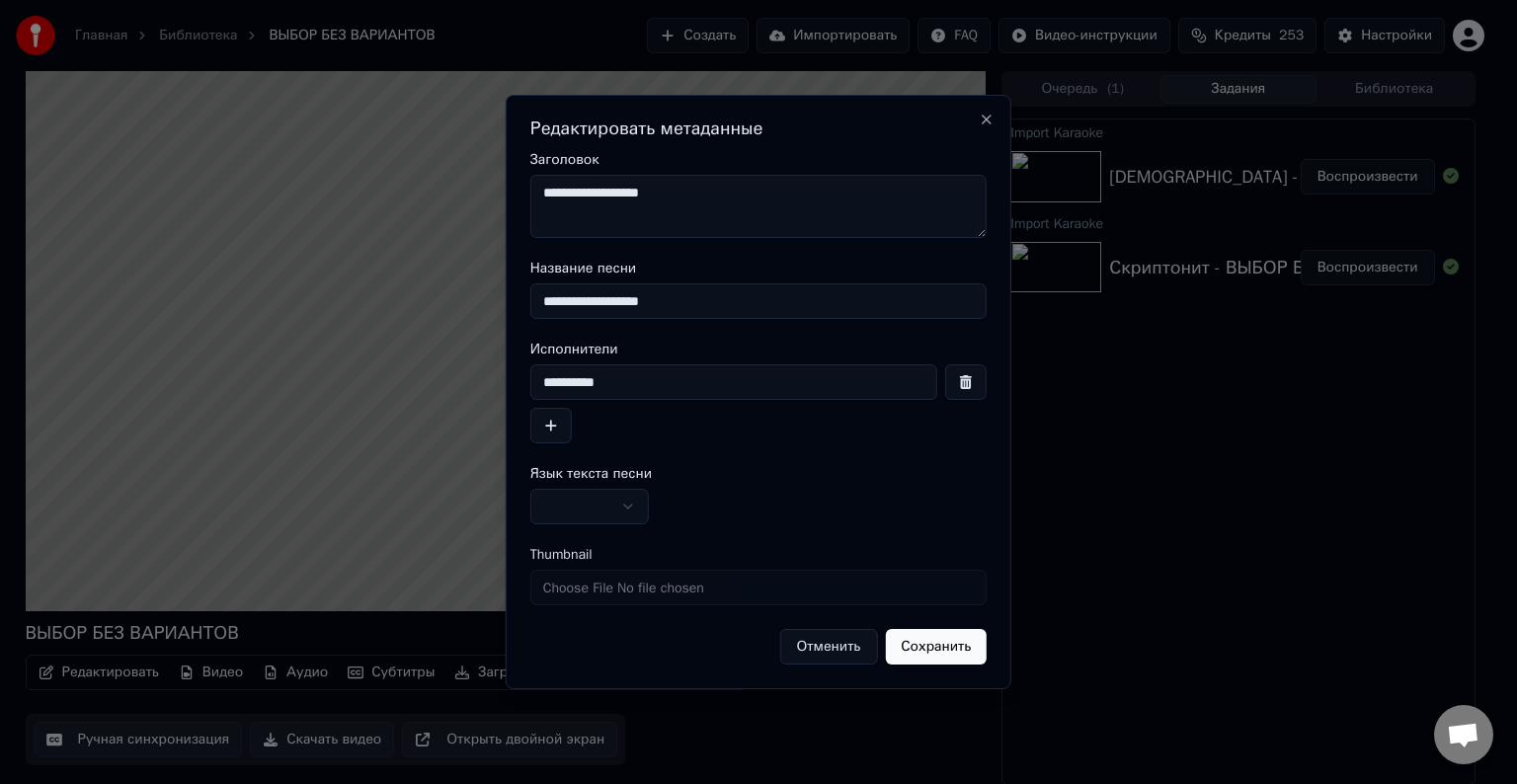 type on "**********" 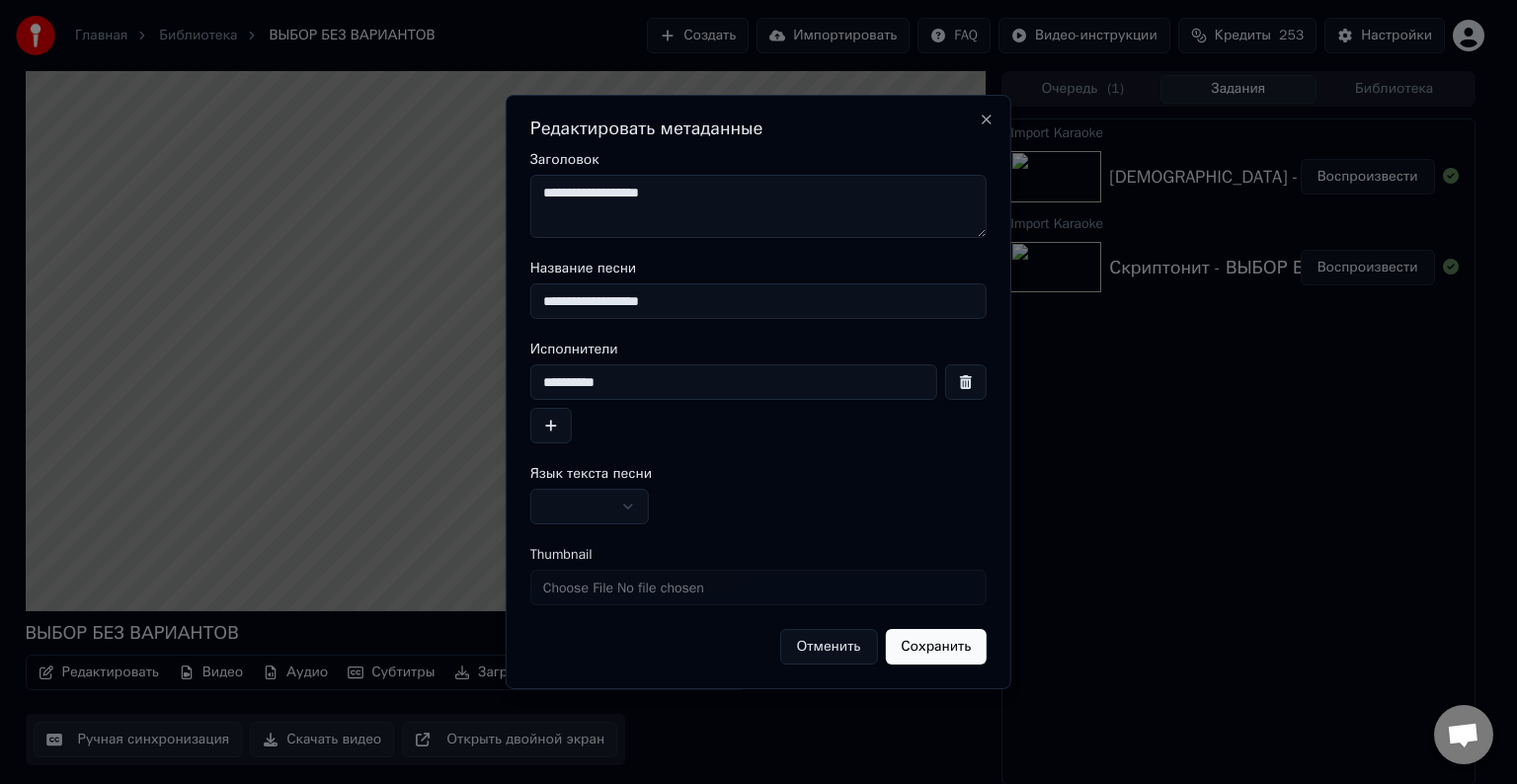 click on "**********" at bounding box center (758, 206) 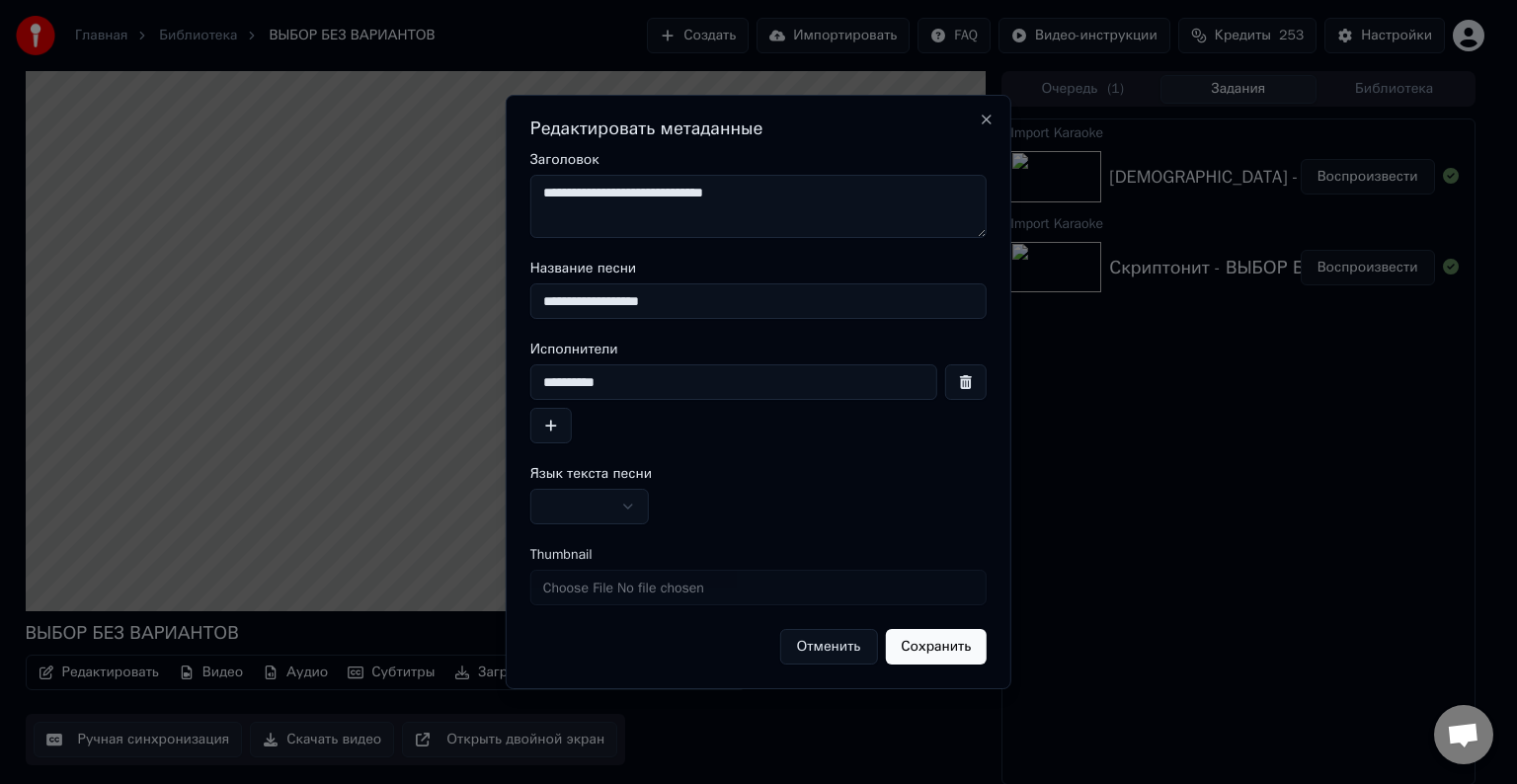 type on "**********" 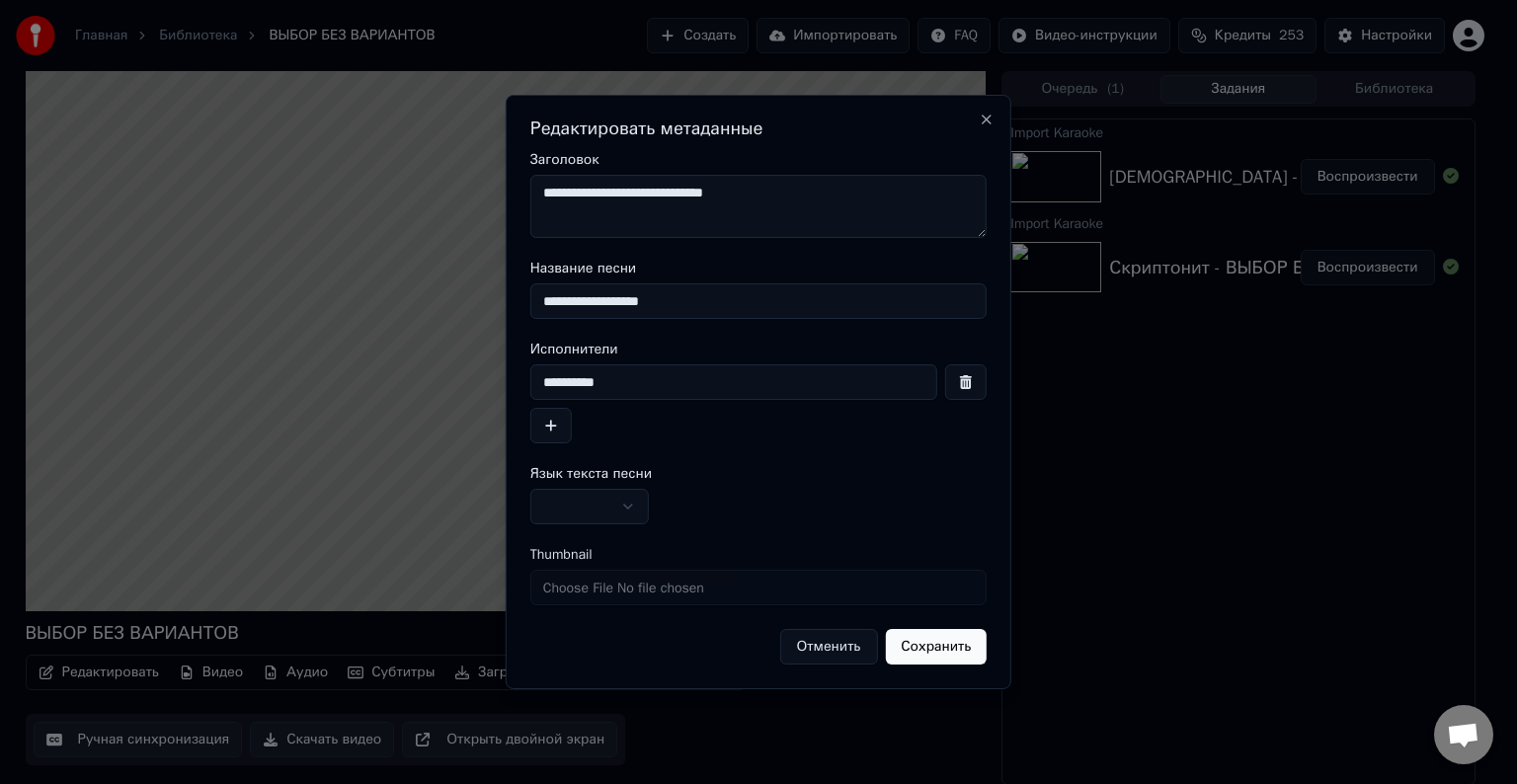 click at bounding box center (590, 507) 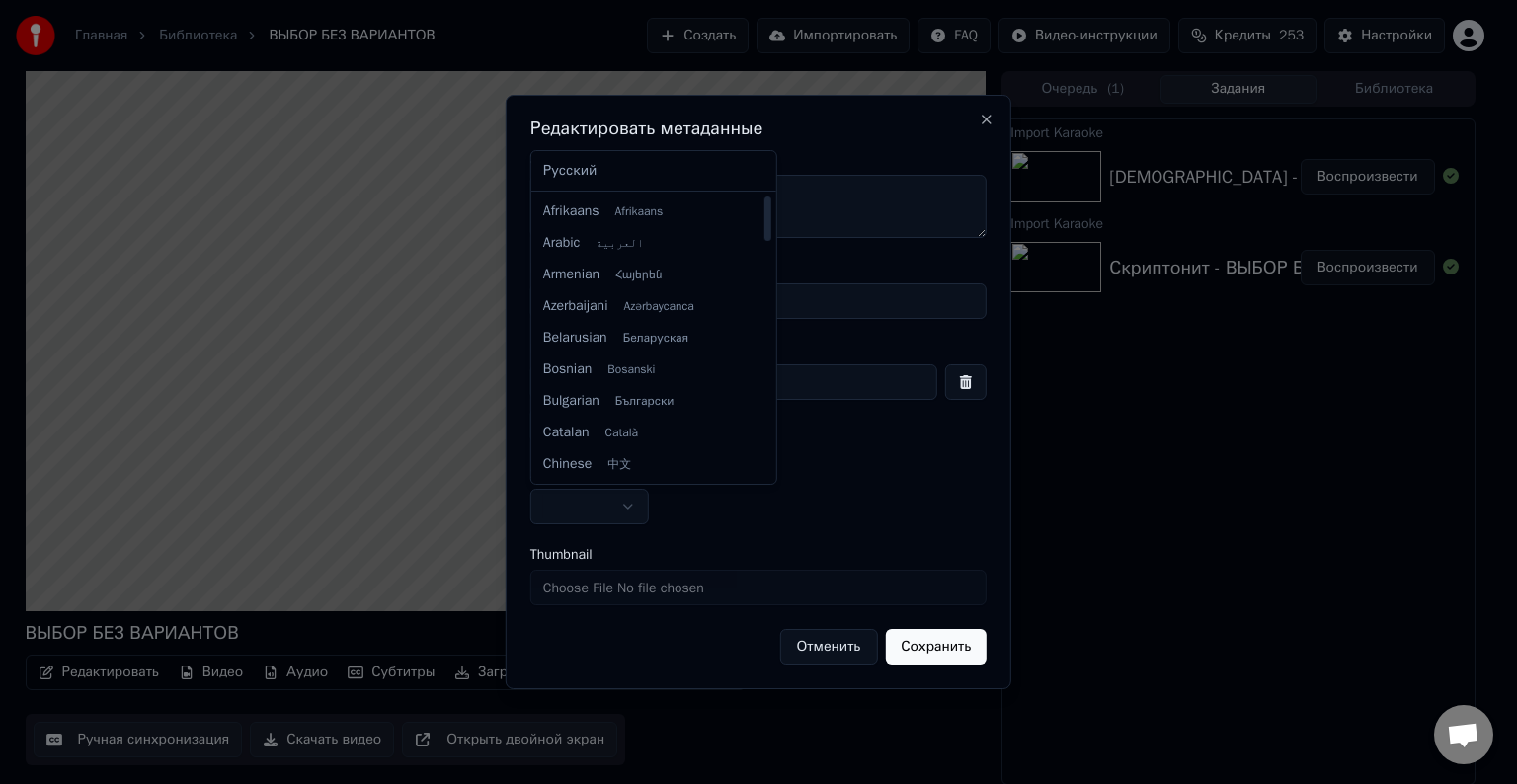 select on "**" 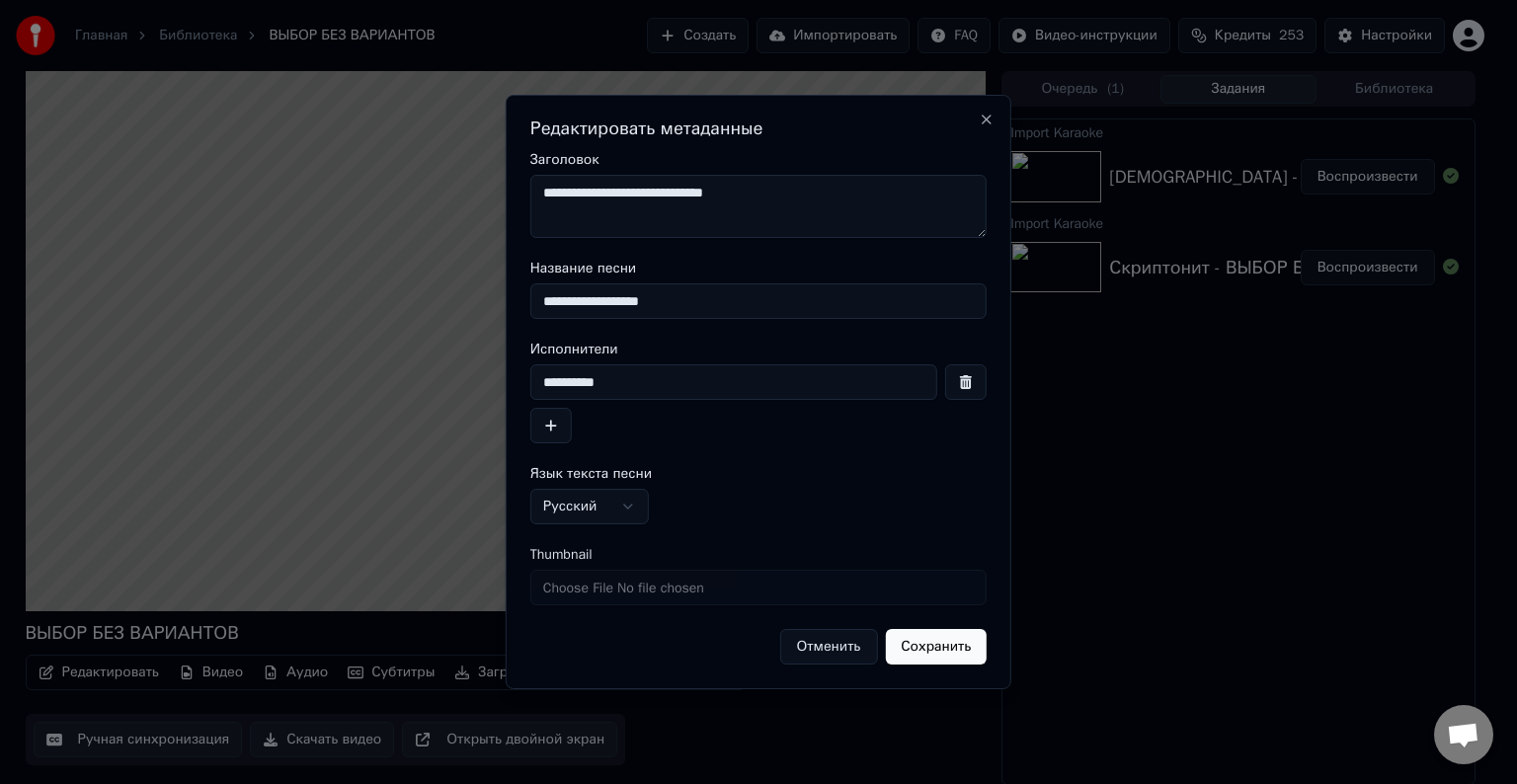 click on "Сохранить" at bounding box center [935, 647] 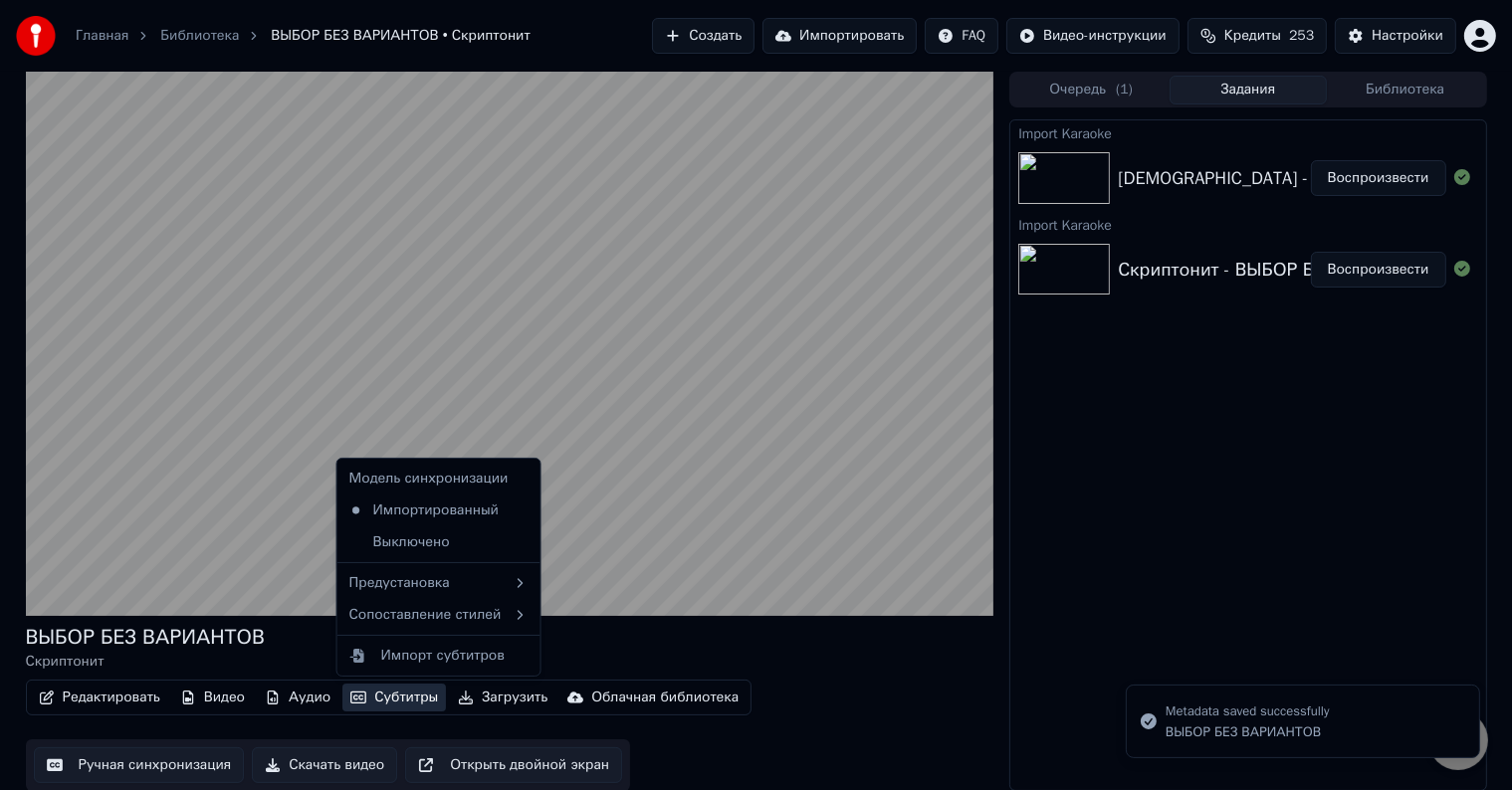 click on "Субтитры" at bounding box center [394, 697] 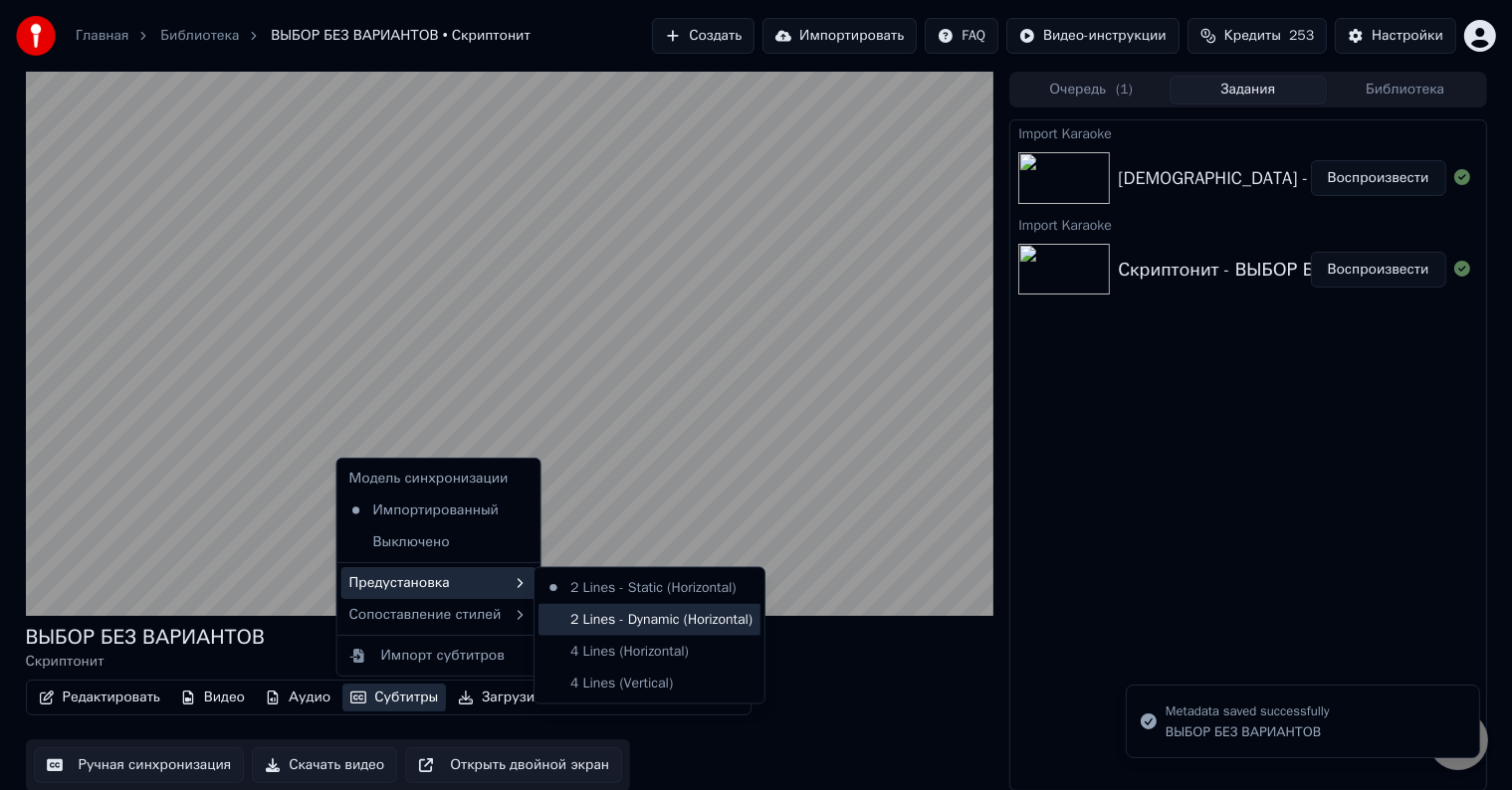 click on "2 Lines - Dynamic (Horizontal)" at bounding box center (649, 620) 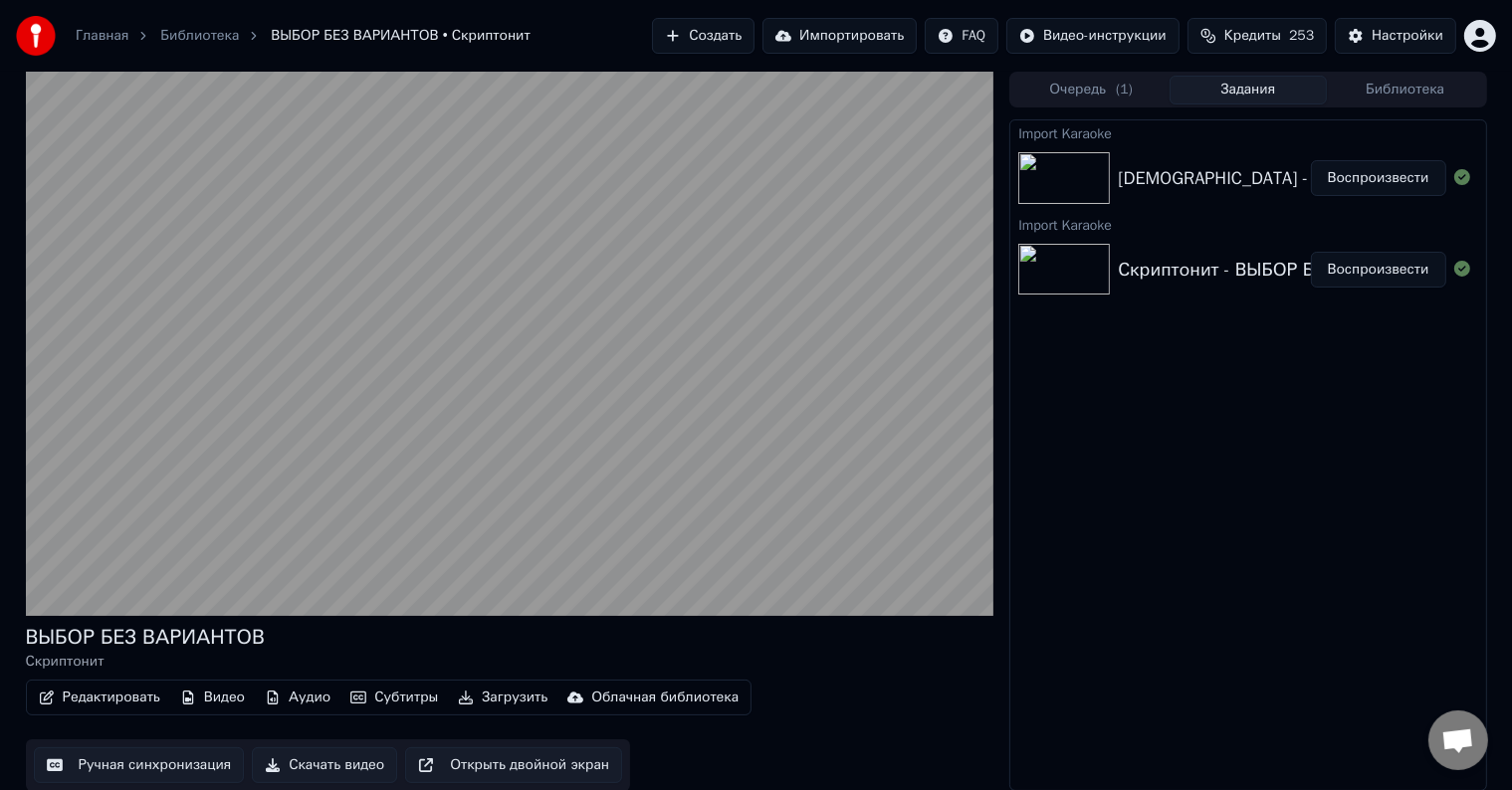 click on "Скачать видео" at bounding box center (324, 765) 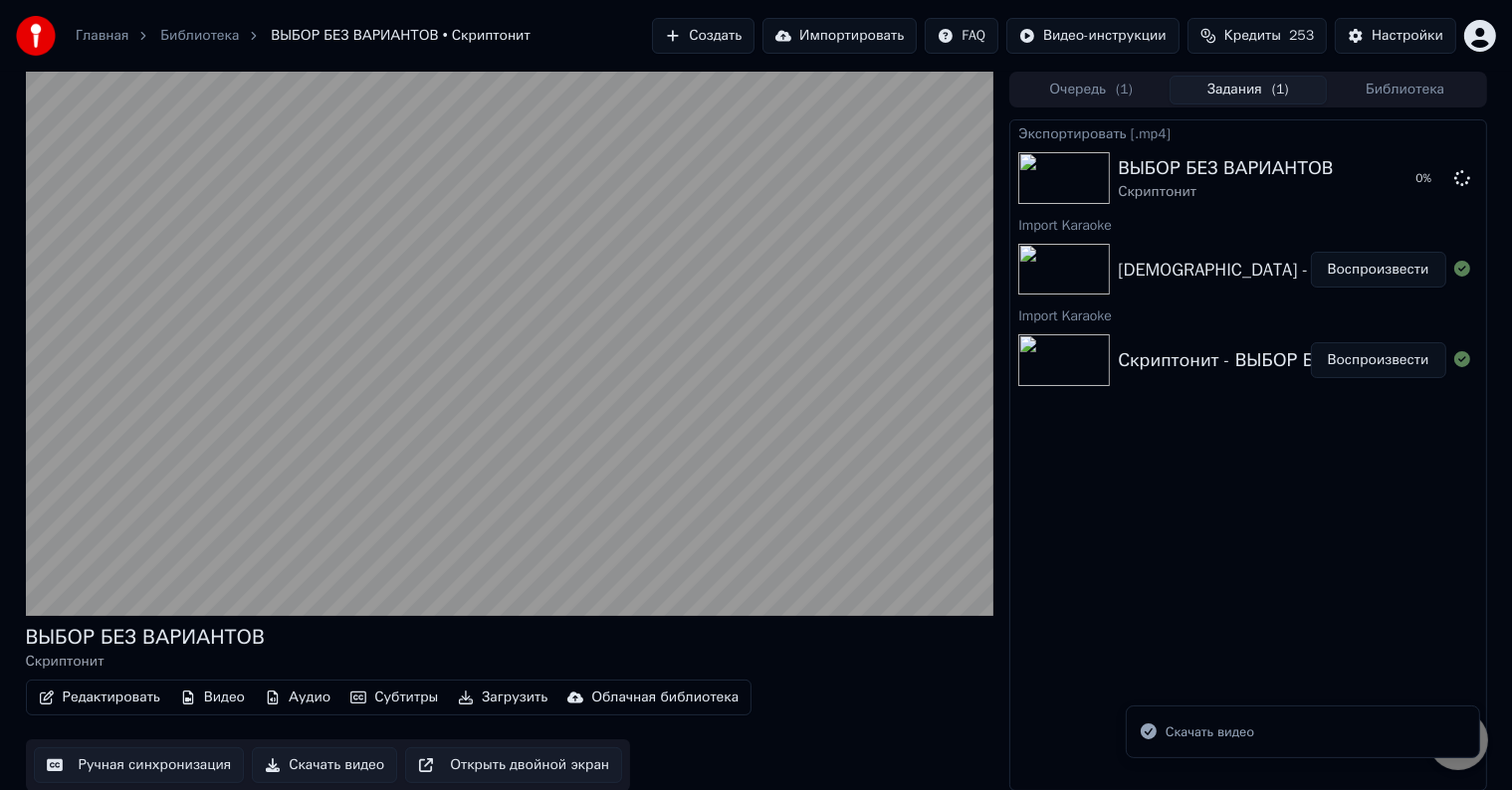 click on "Воспроизвести" at bounding box center [1379, 270] 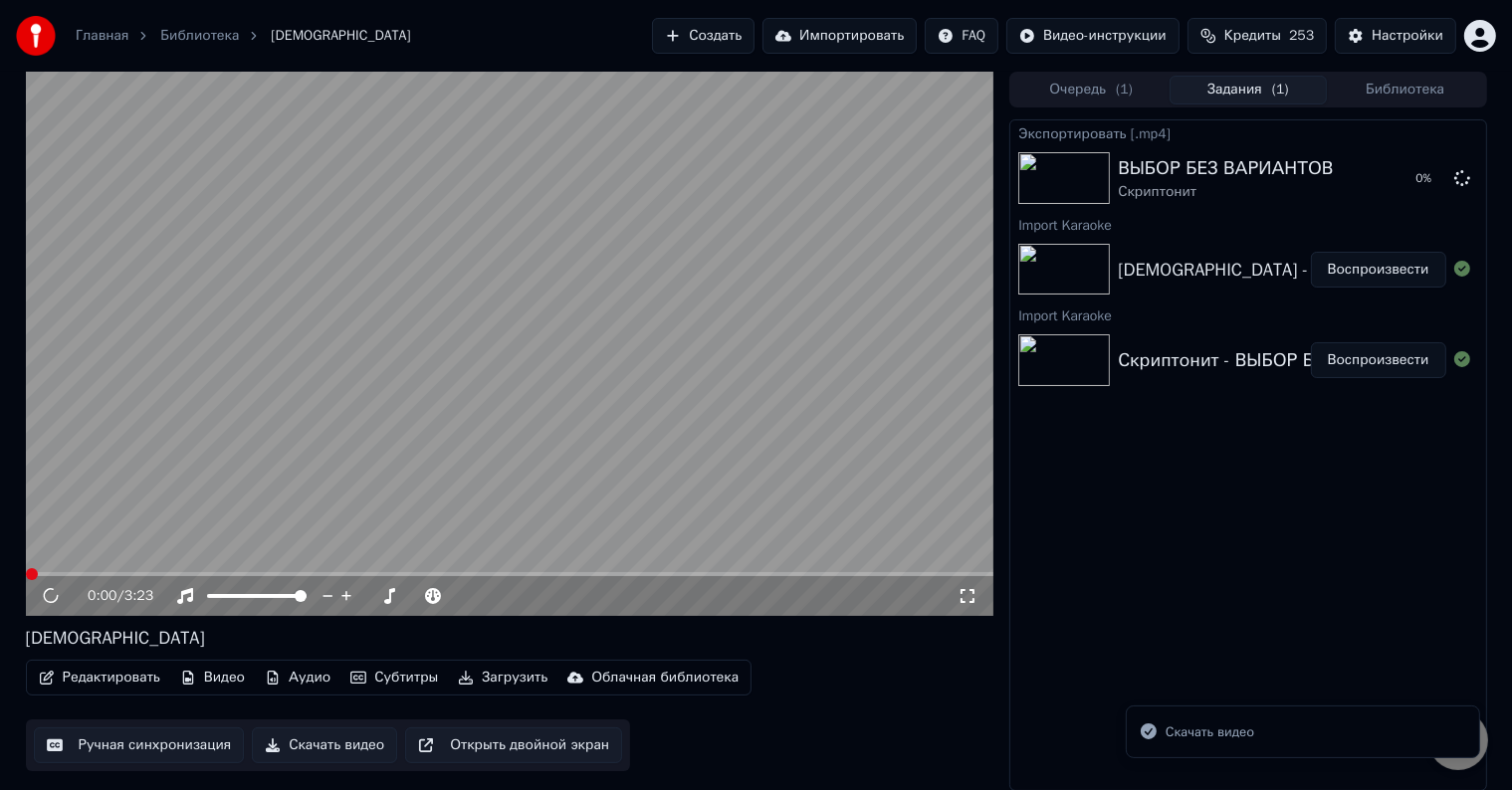 click on "Редактировать" at bounding box center (100, 678) 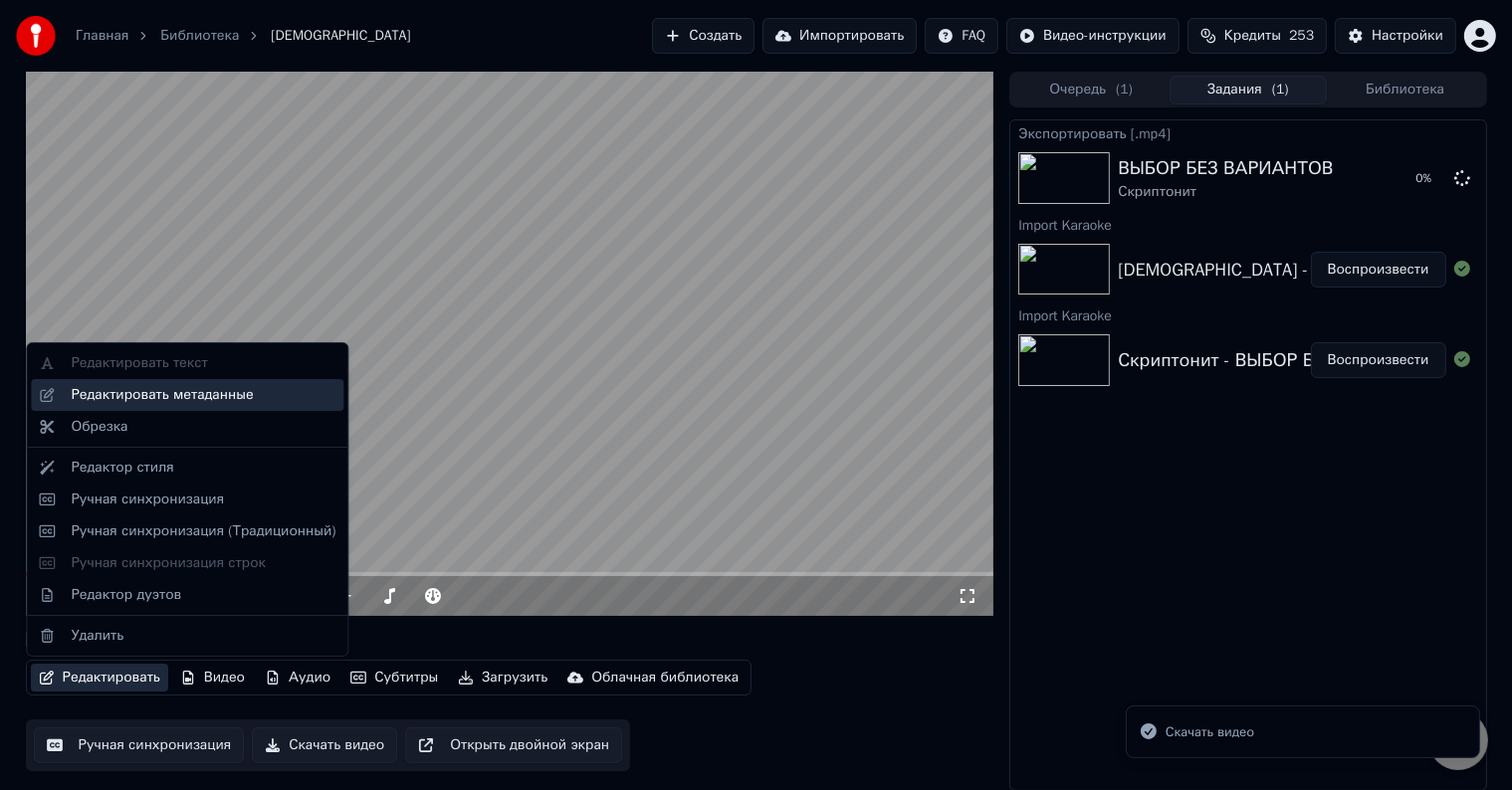 click on "Редактировать метаданные" at bounding box center [187, 395] 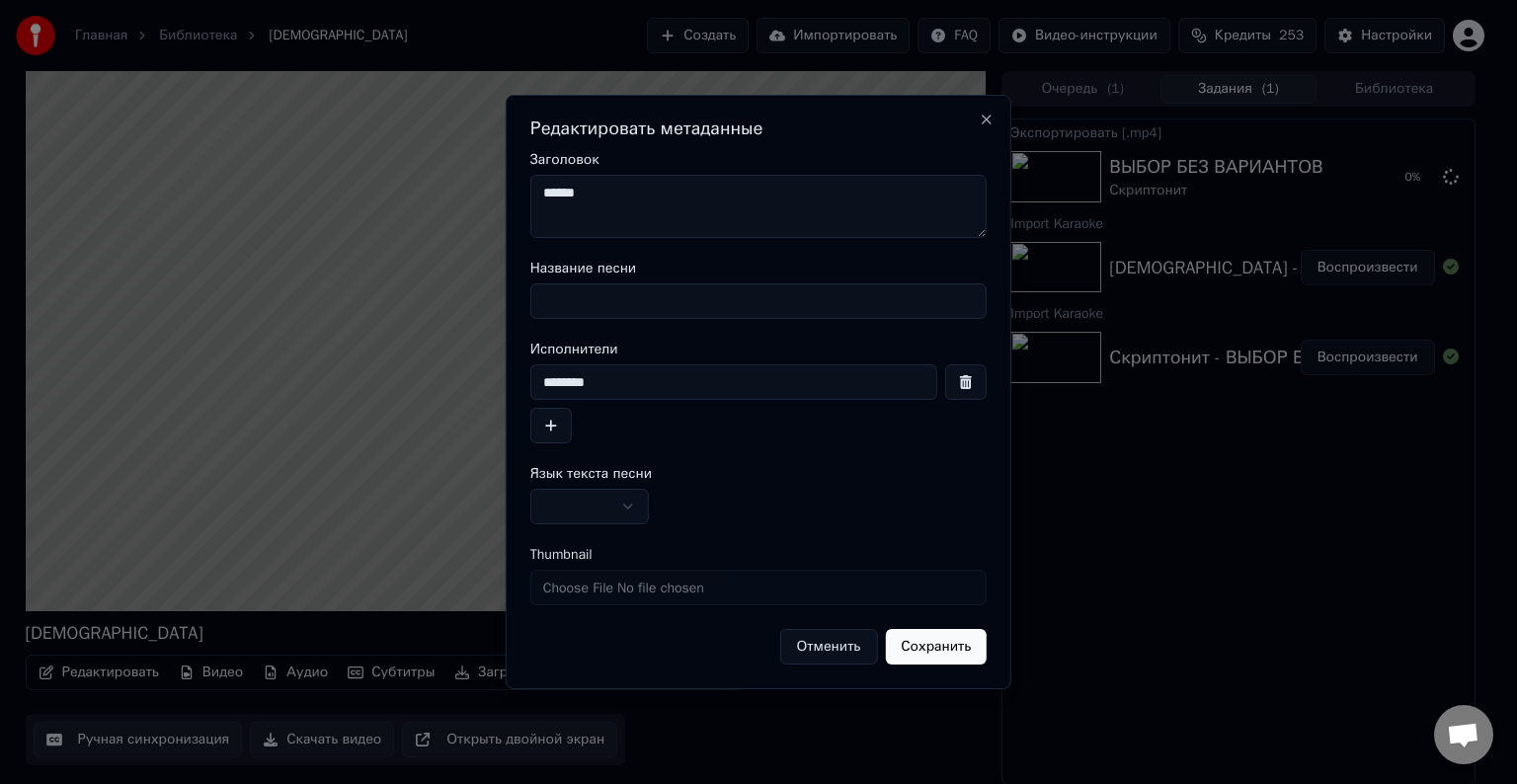 click on "Название песни" at bounding box center [758, 301] 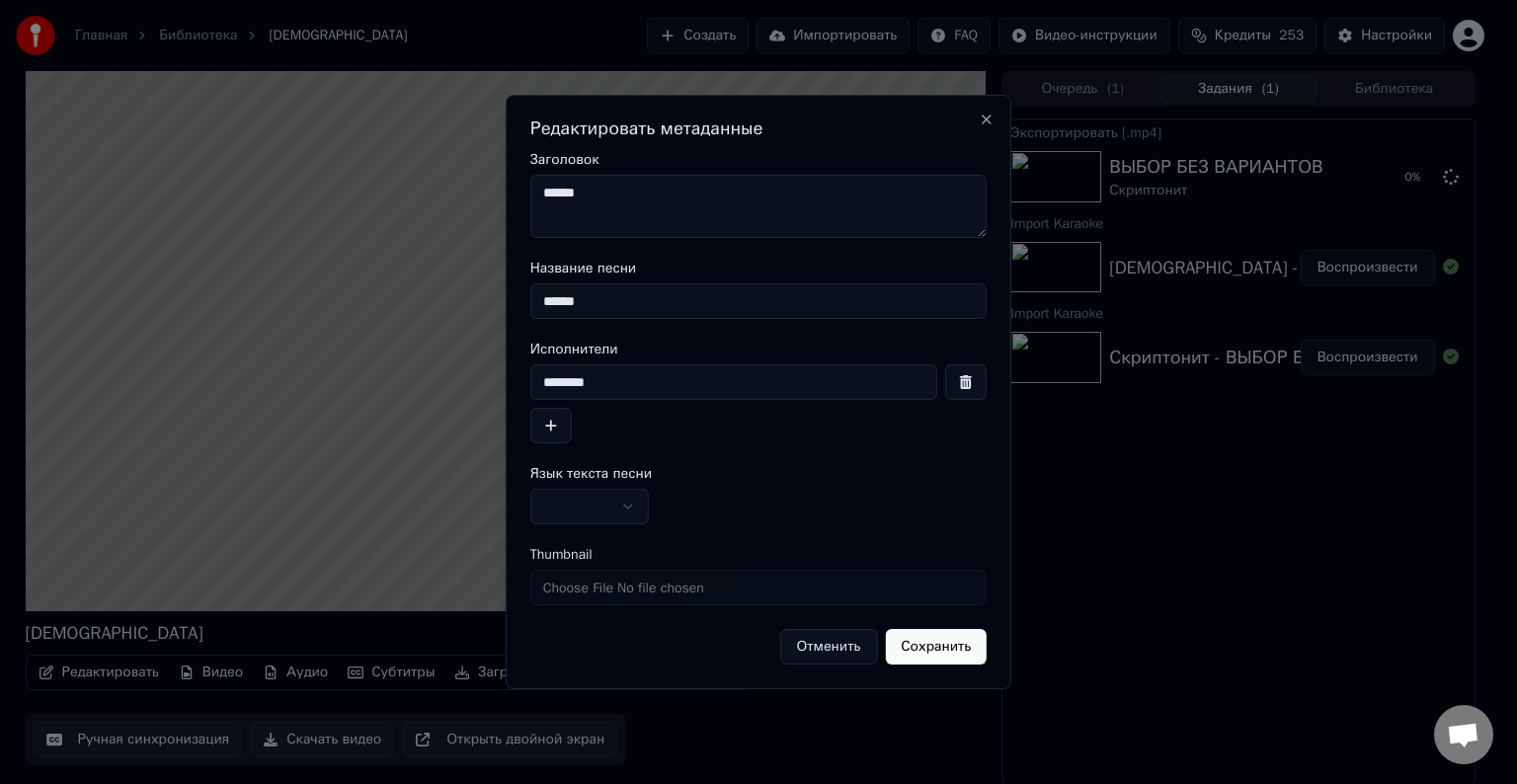 type on "******" 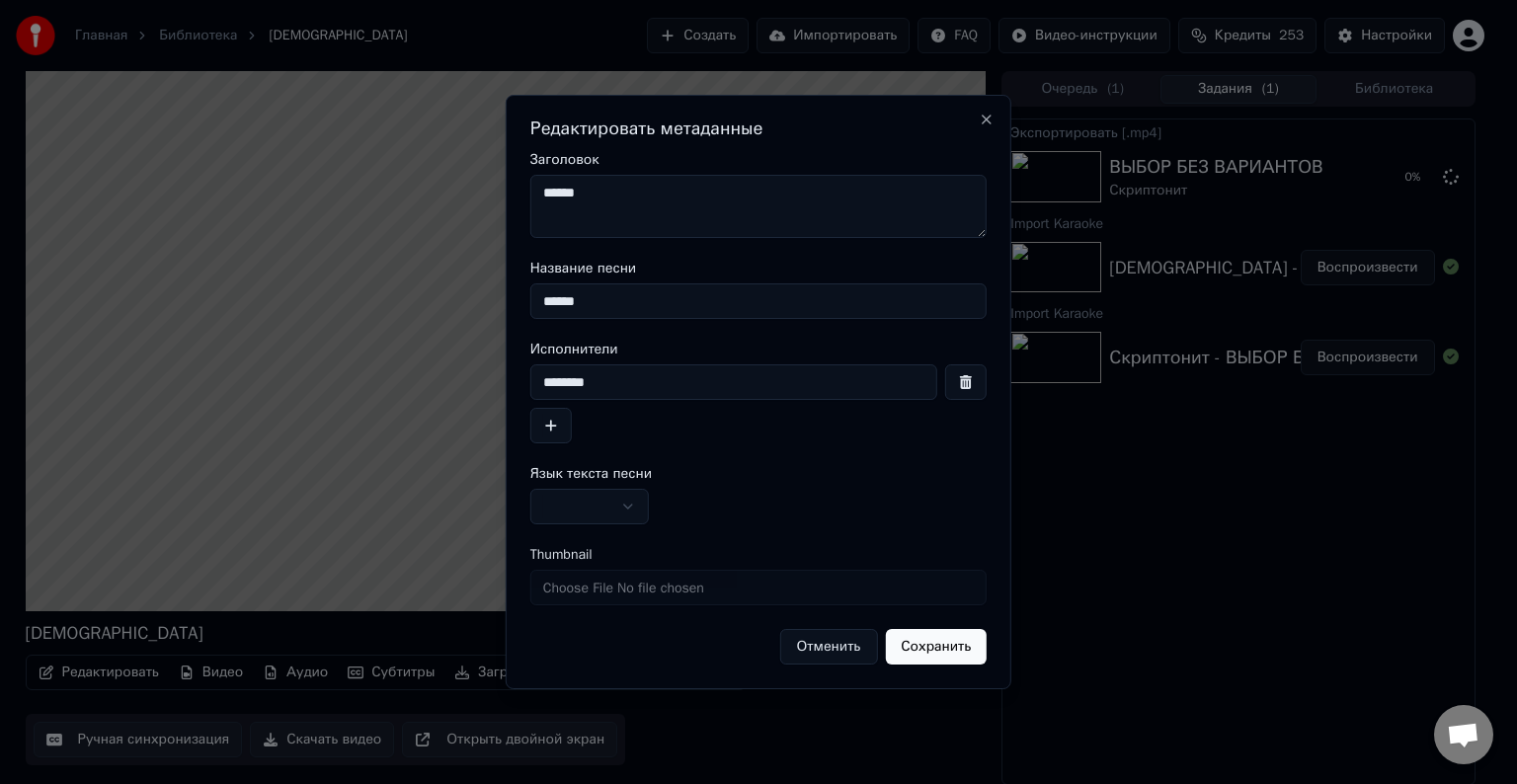 click on "******" at bounding box center (758, 206) 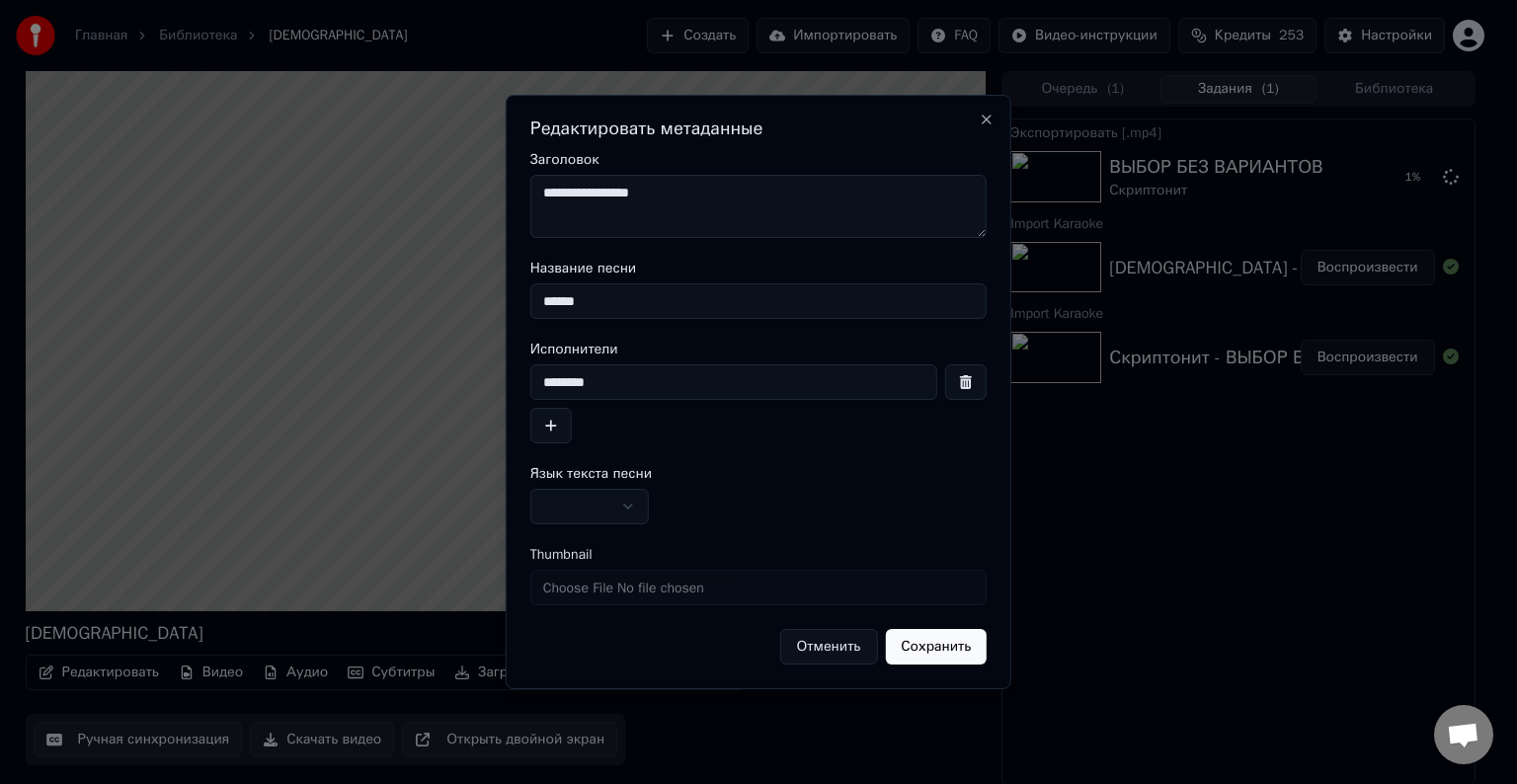 type on "**********" 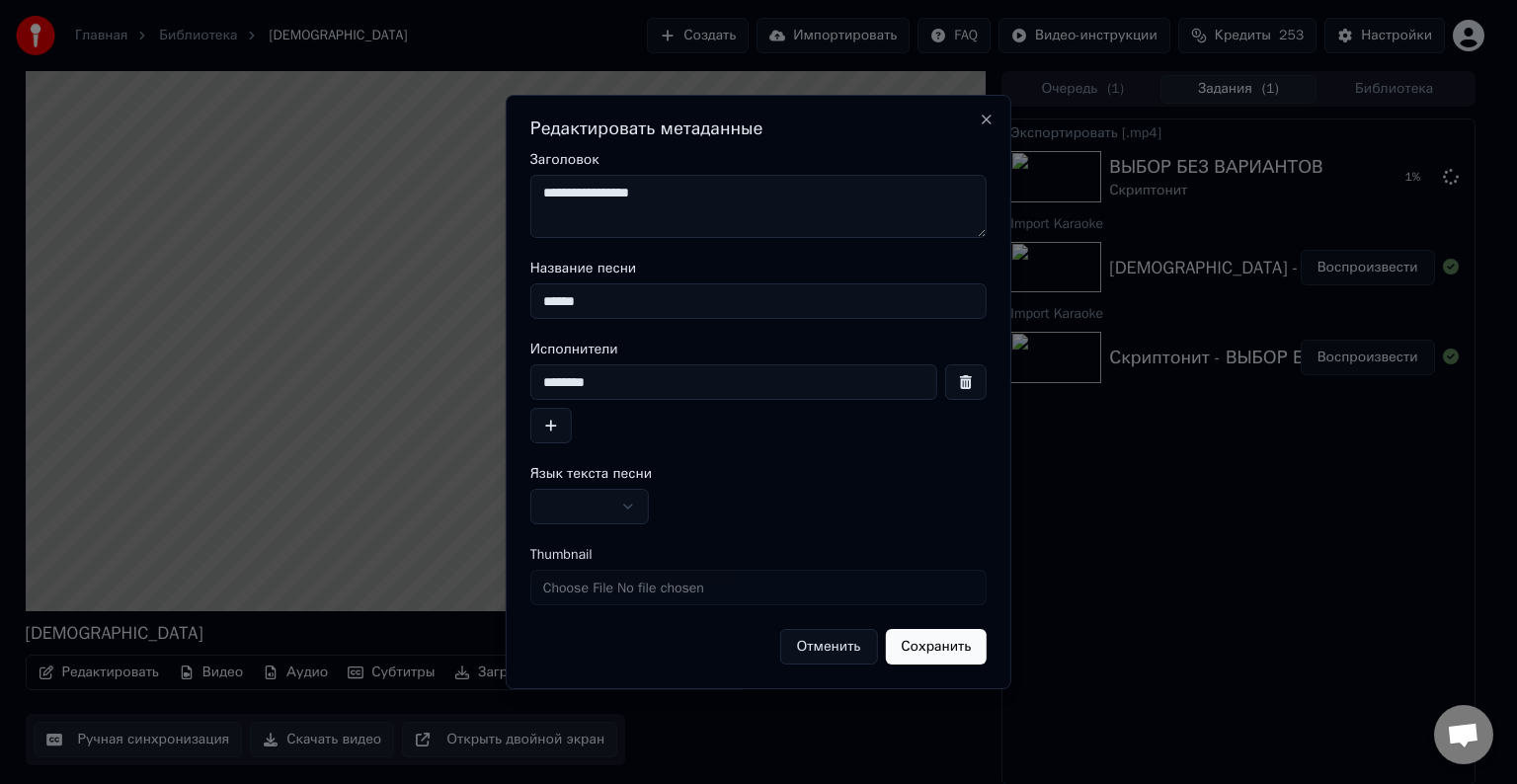 click on "**********" at bounding box center [750, 392] 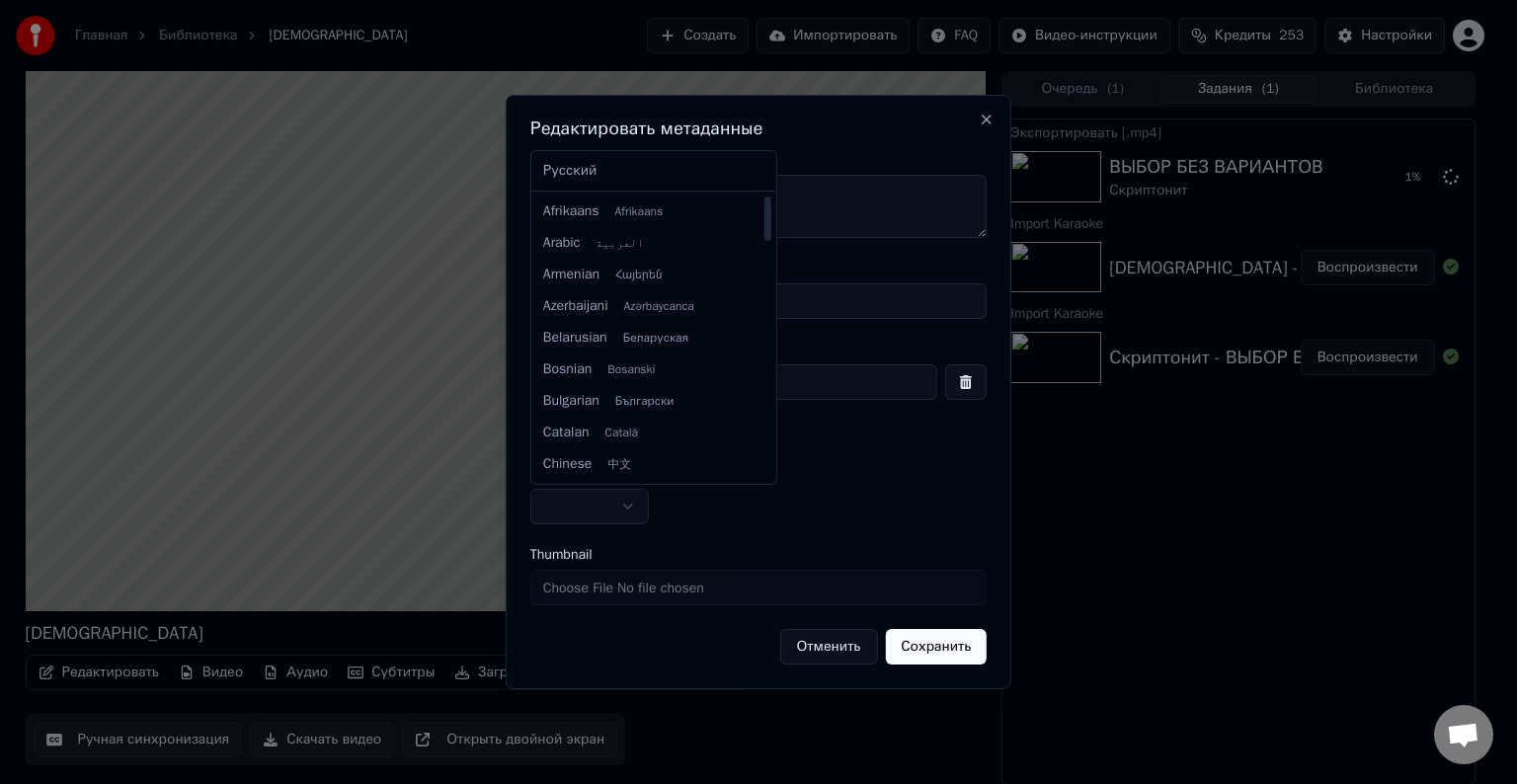 select on "**" 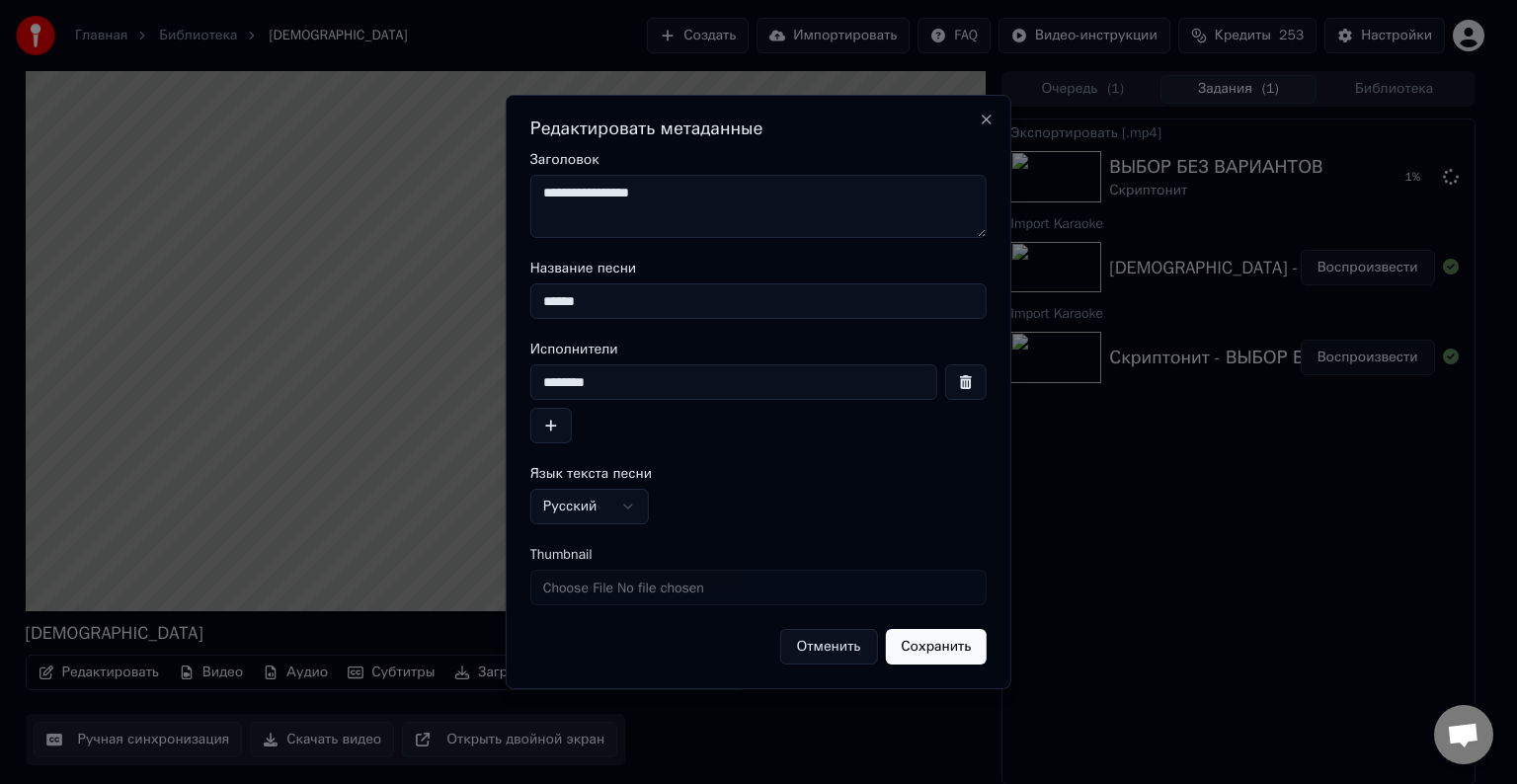 click on "Сохранить" at bounding box center [935, 647] 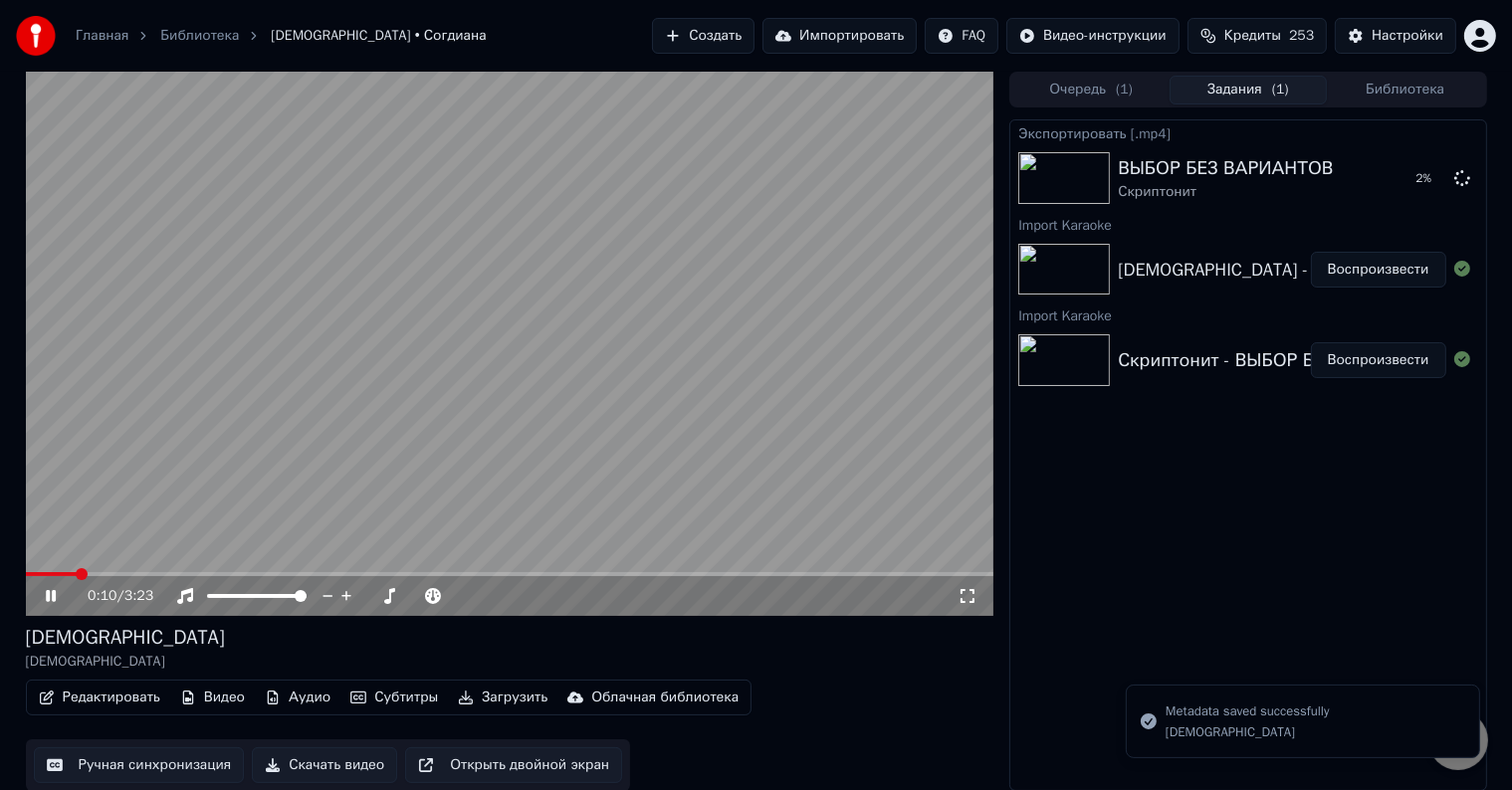 click on "Скачать видео" at bounding box center [324, 765] 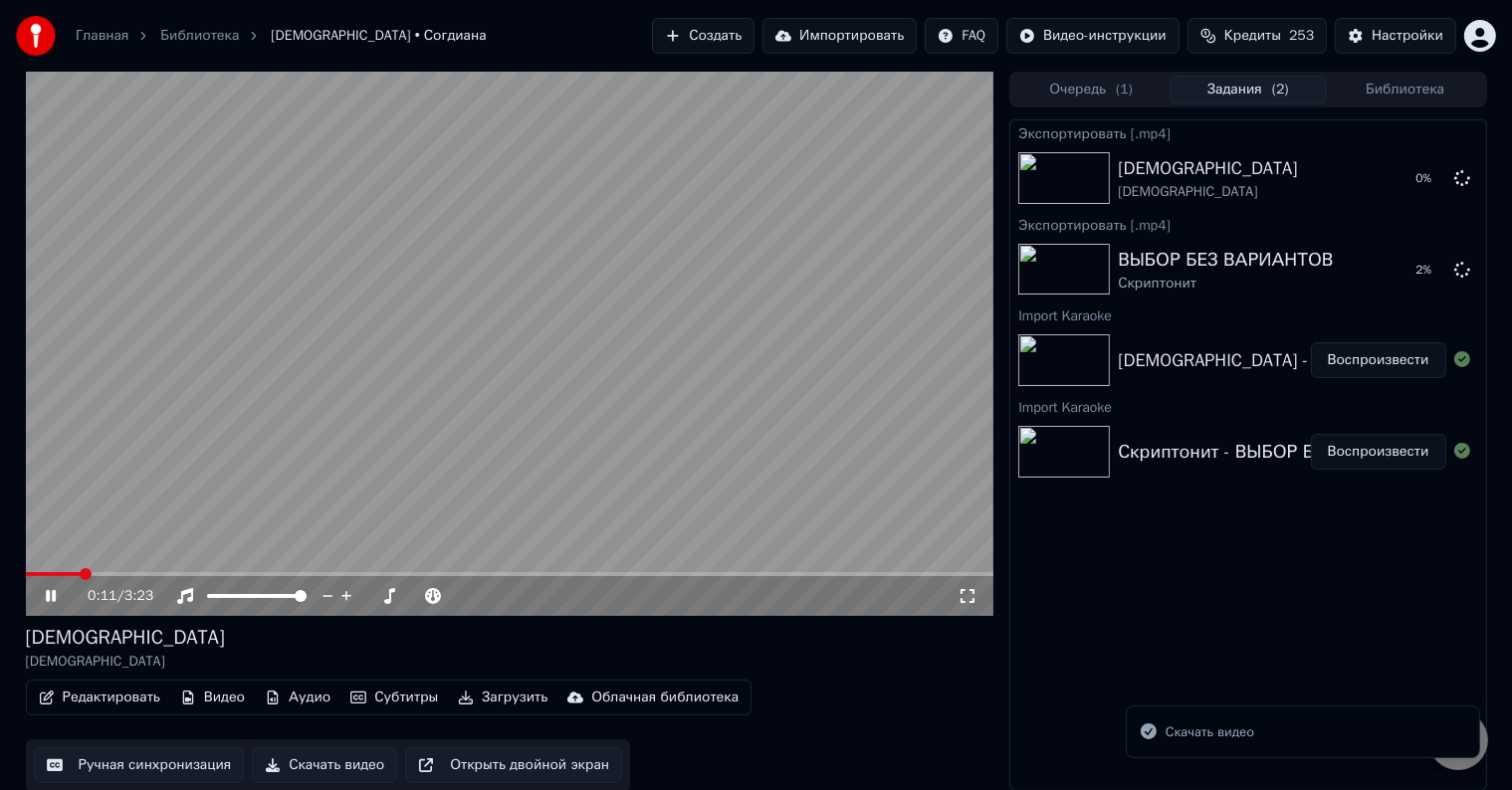 click at bounding box center (510, 343) 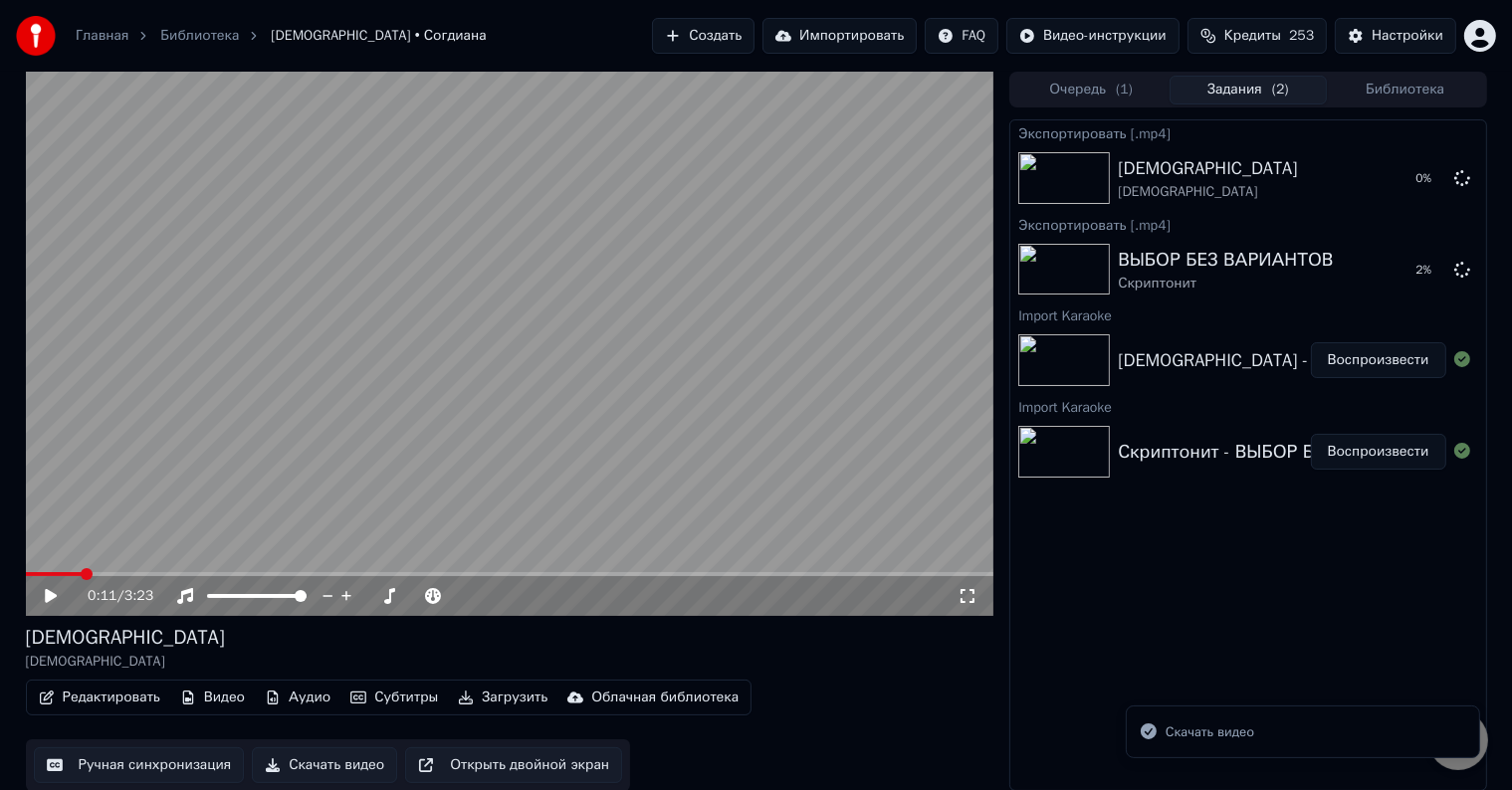 click on "Импортировать" at bounding box center [839, 36] 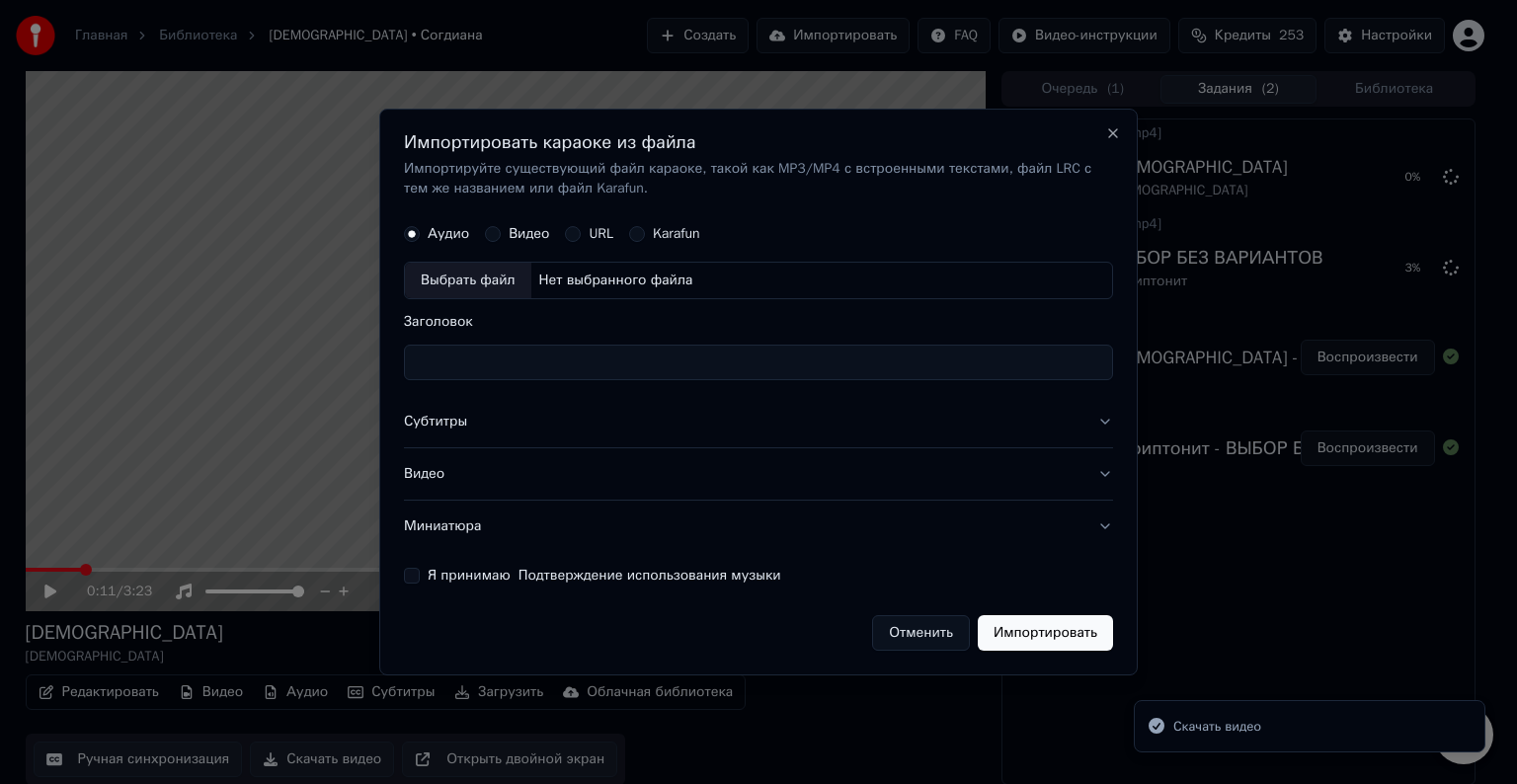 click on "Выбрать файл" at bounding box center [468, 280] 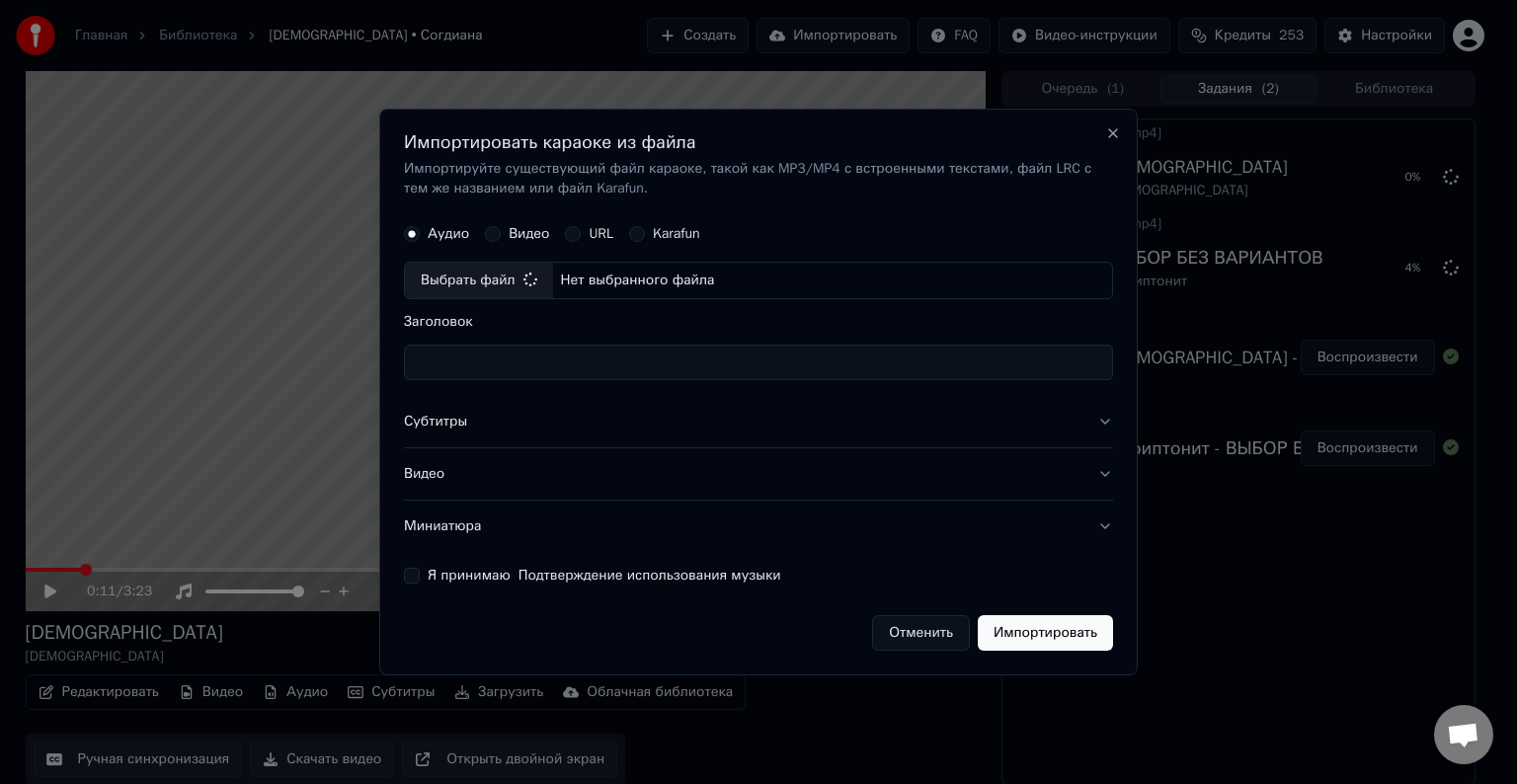 type on "**********" 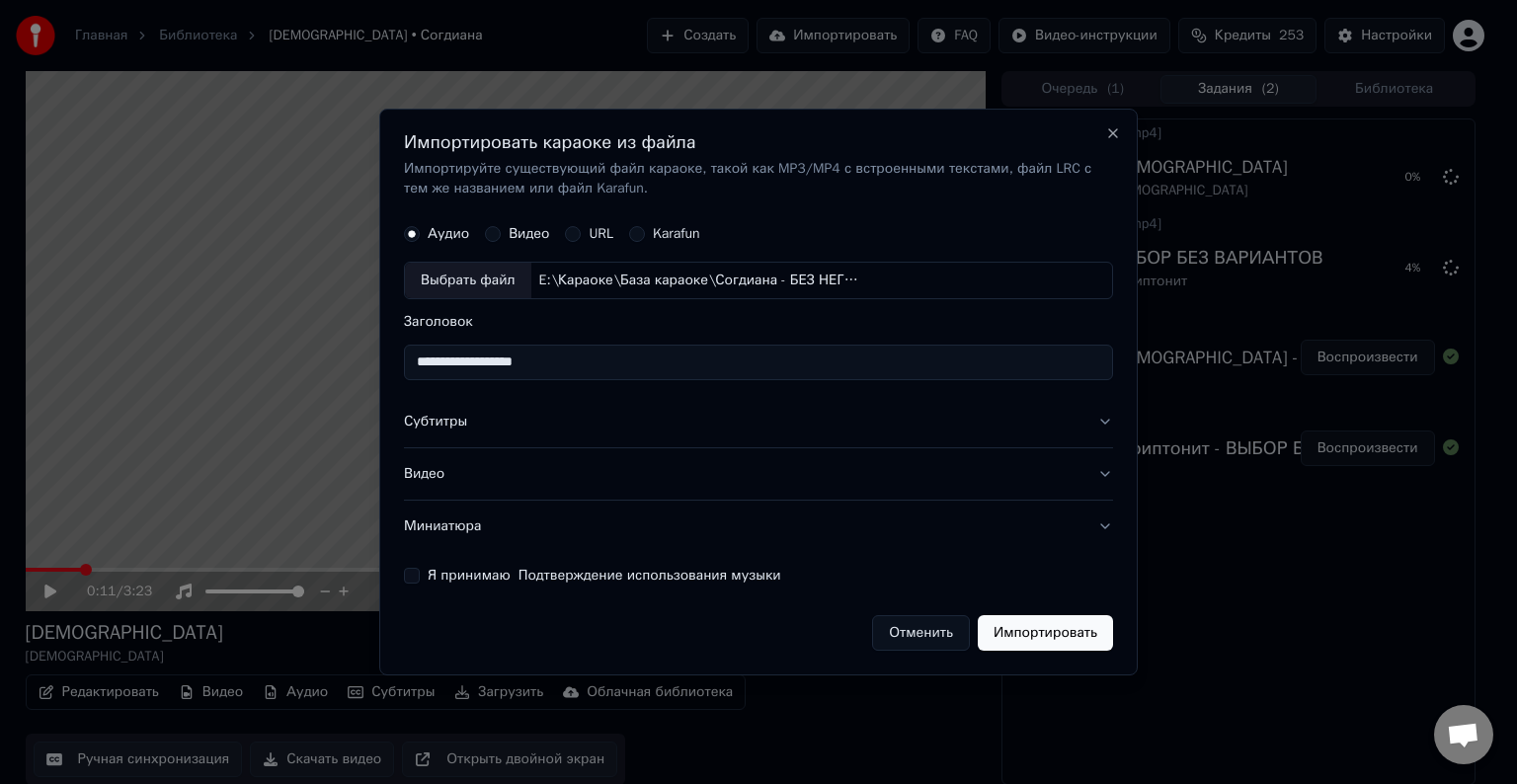 click on "Субтитры" at bounding box center (758, 422) 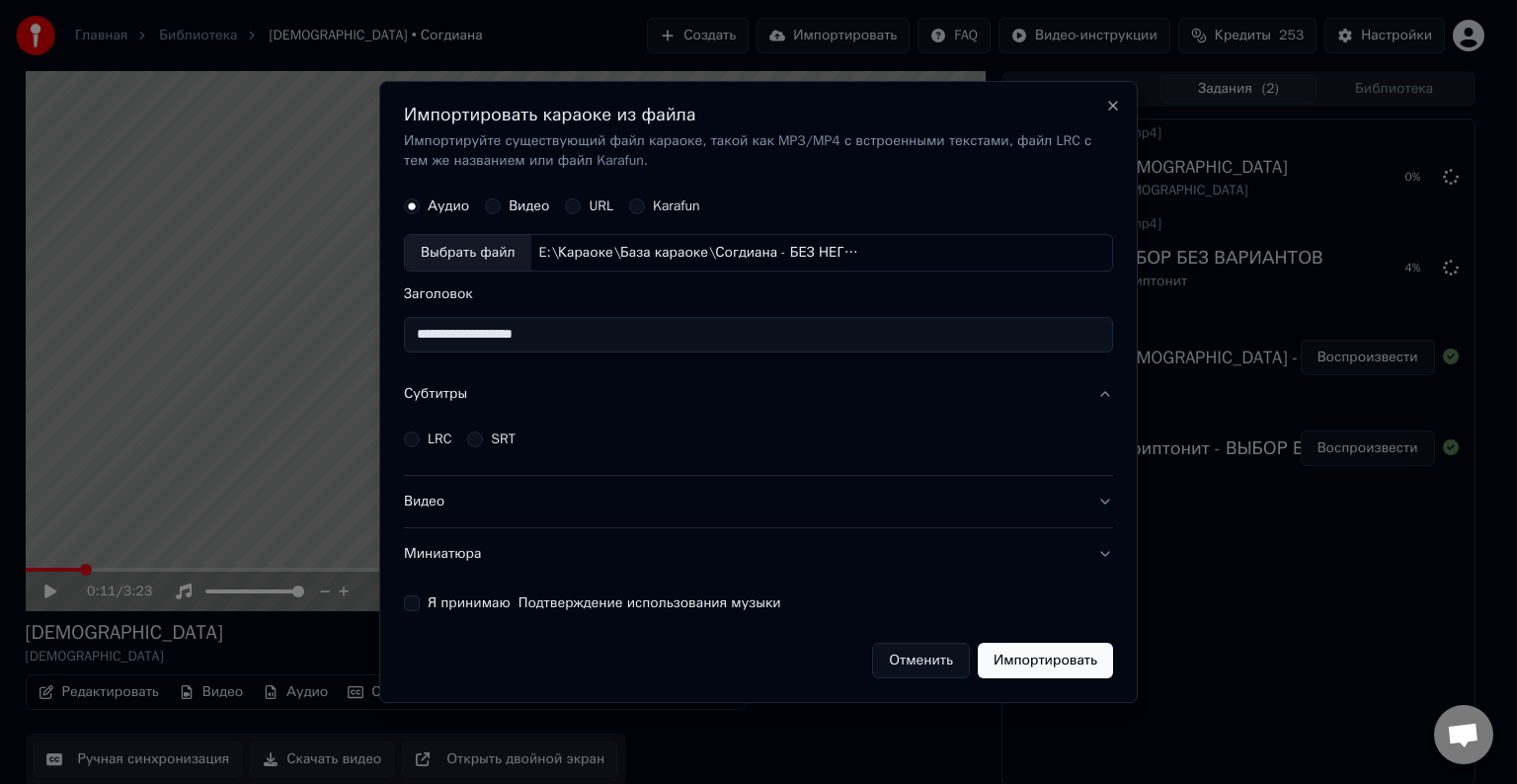 click on "LRC" at bounding box center [428, 439] 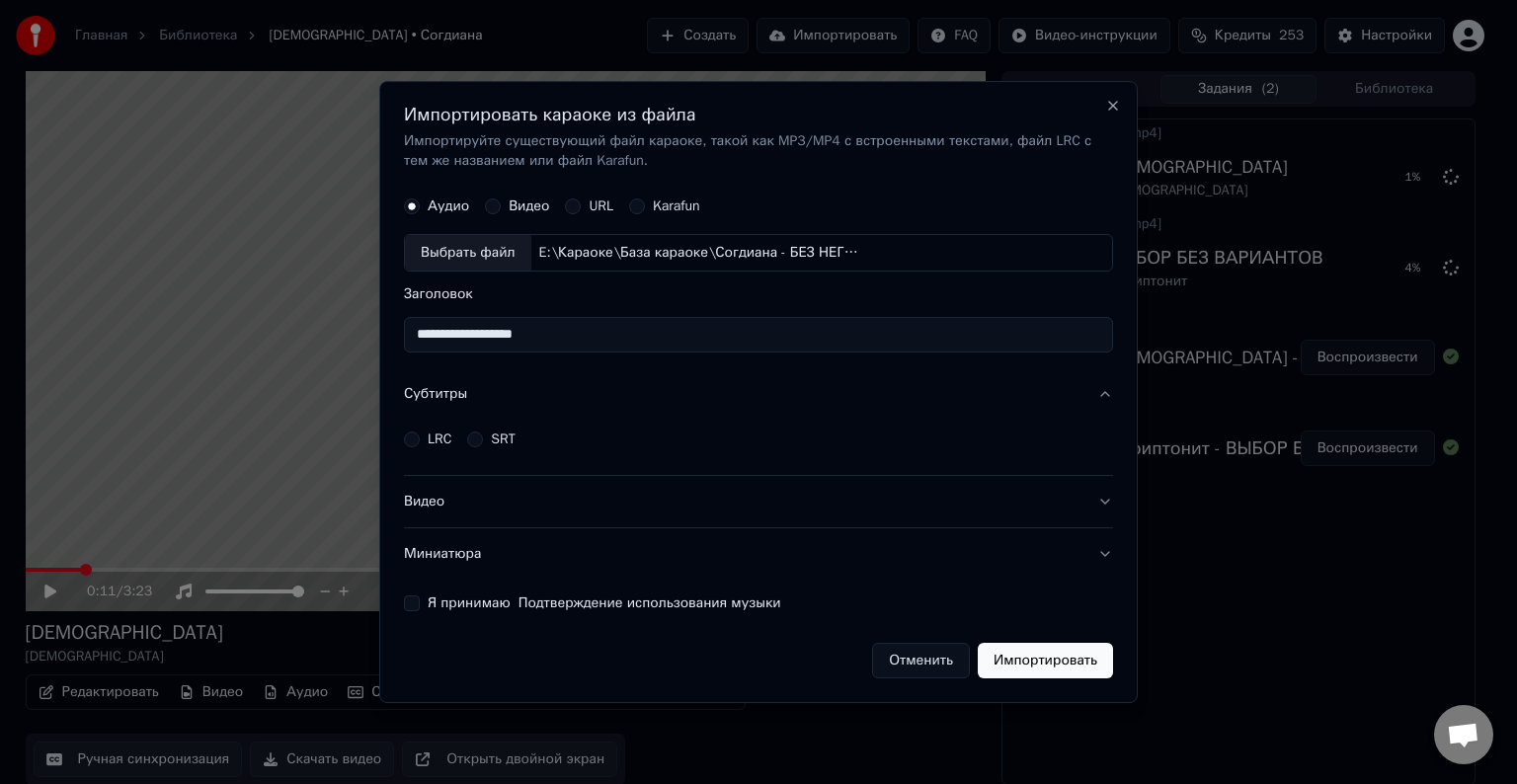 click on "LRC" at bounding box center (428, 439) 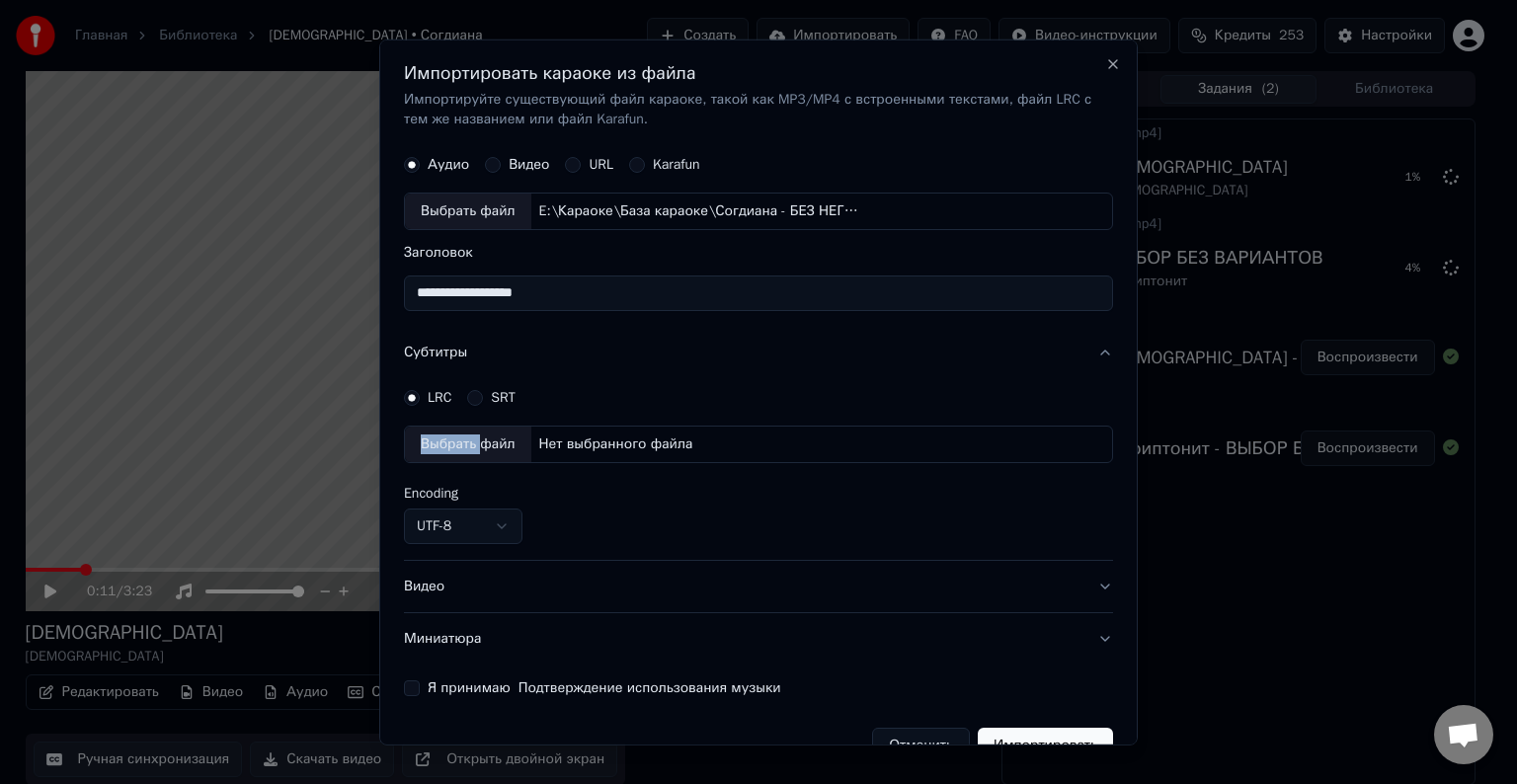 click on "Выбрать файл" at bounding box center [468, 444] 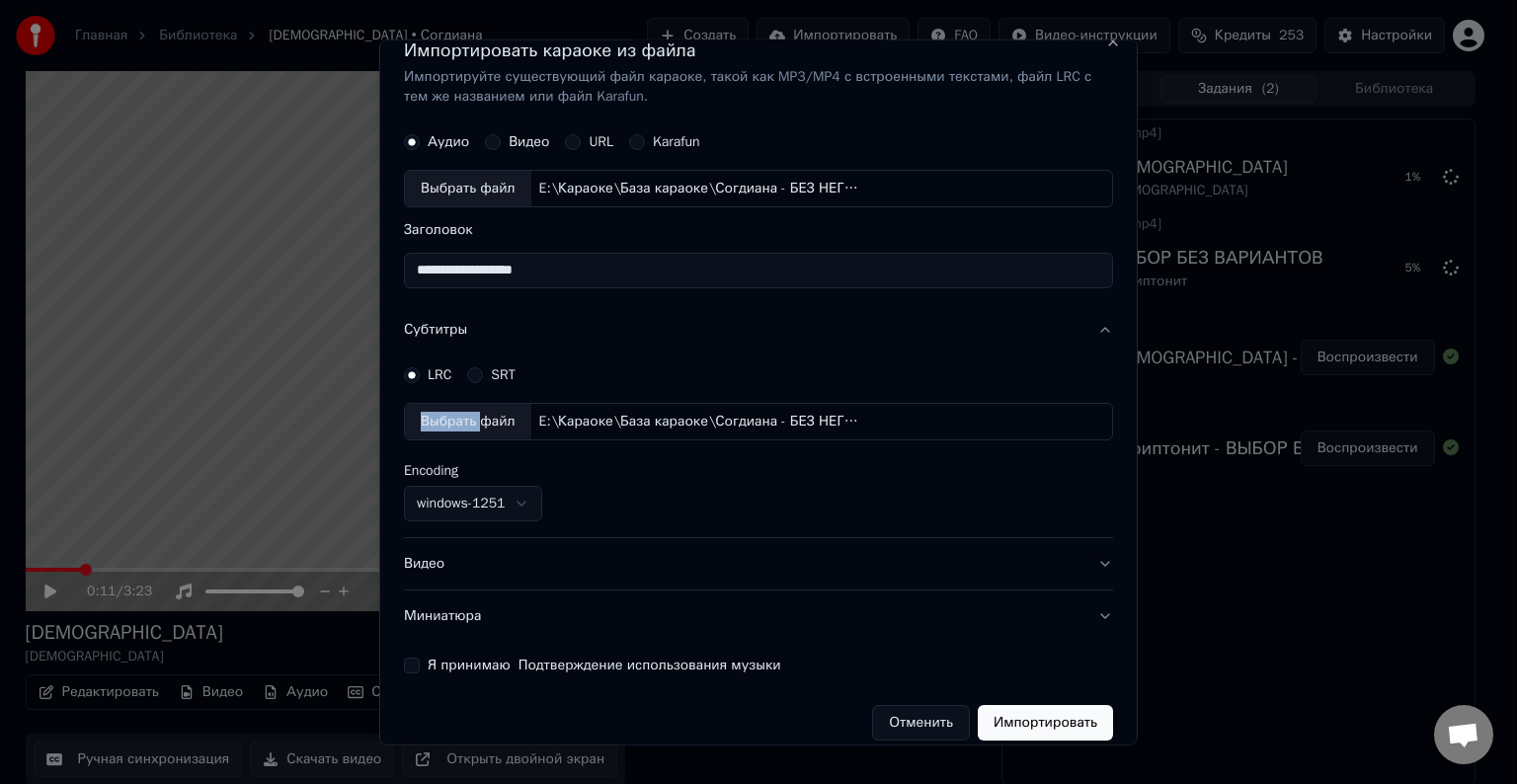 scroll, scrollTop: 40, scrollLeft: 0, axis: vertical 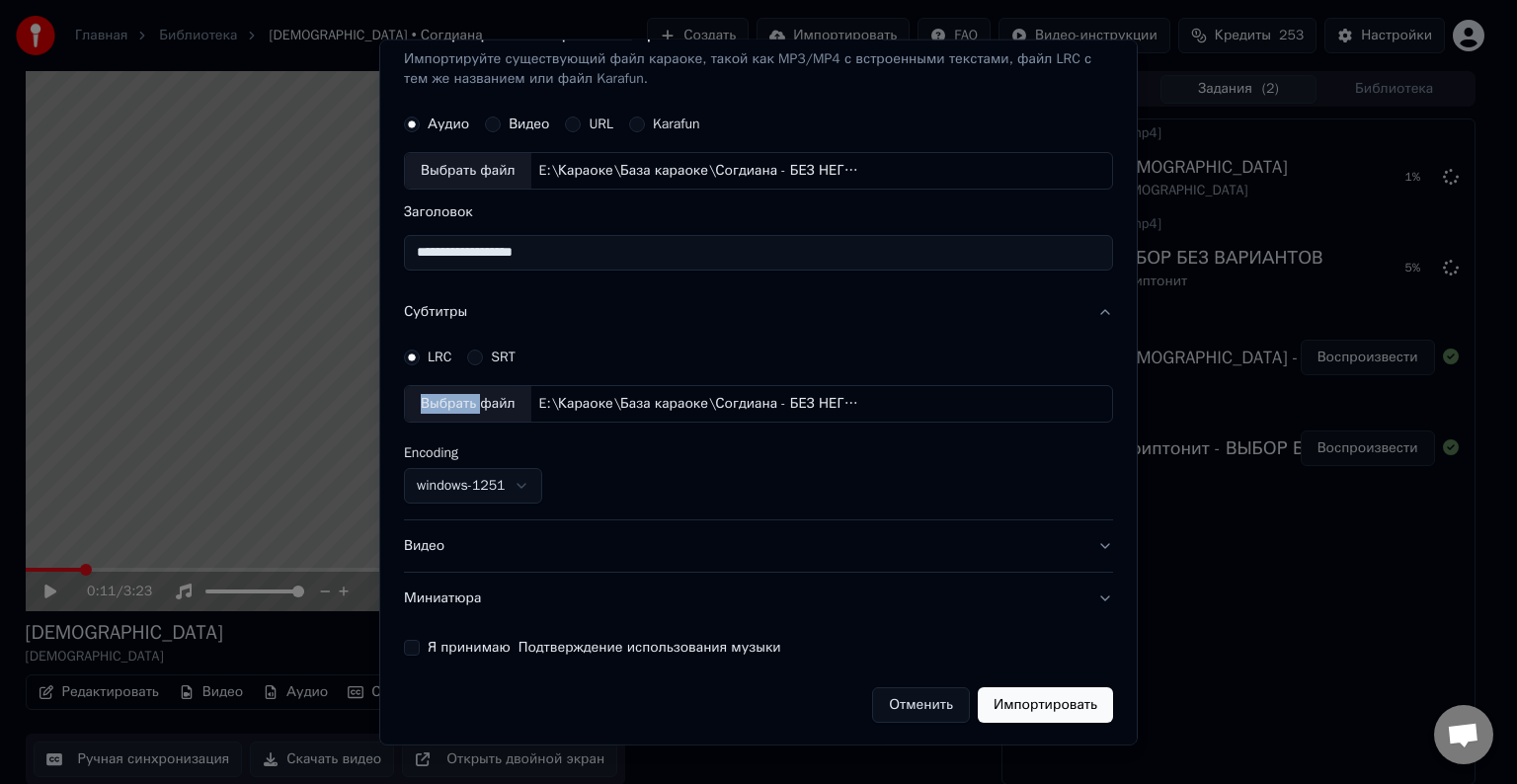 click on "Видео" at bounding box center (758, 546) 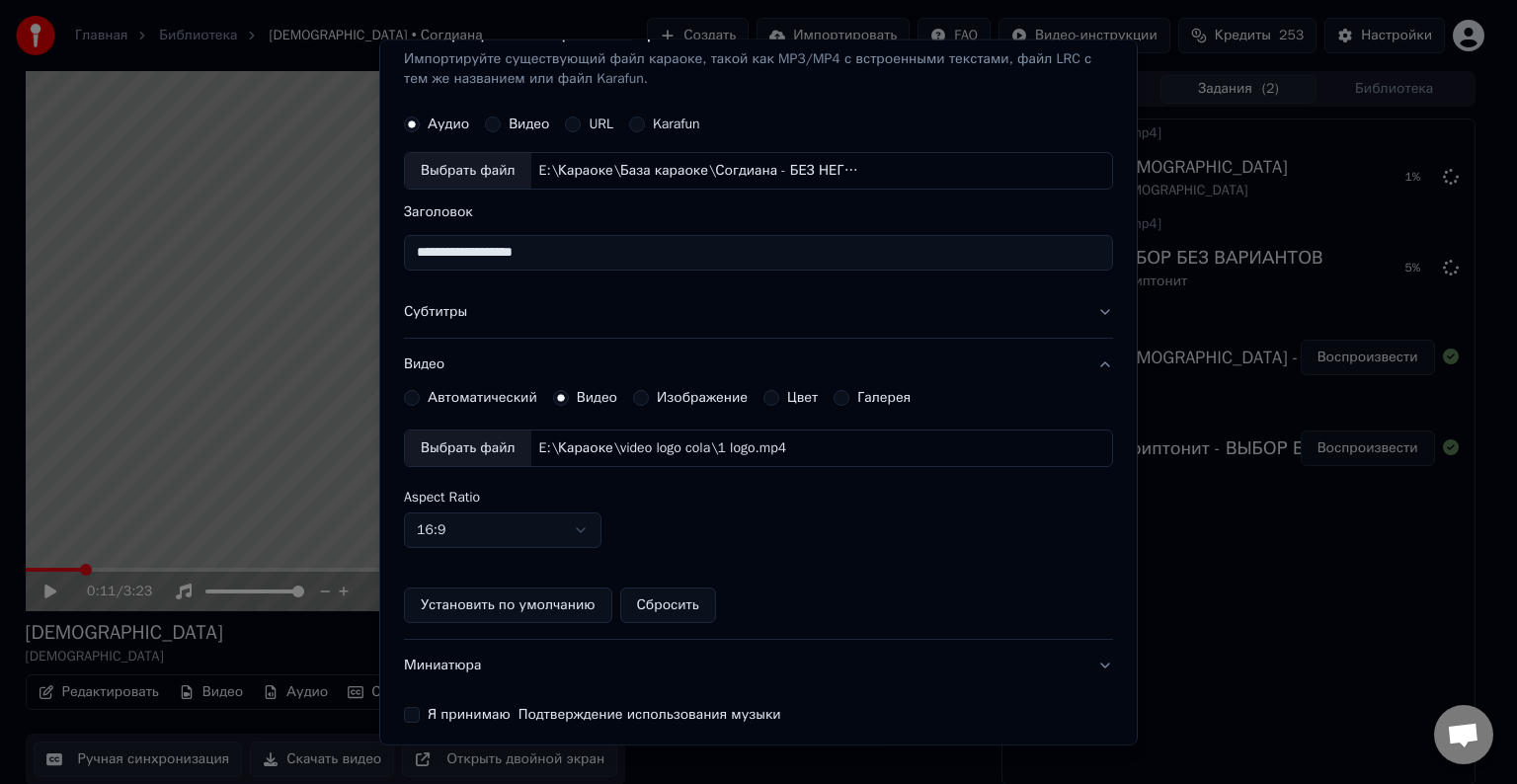 click on "Выбрать файл" at bounding box center [468, 448] 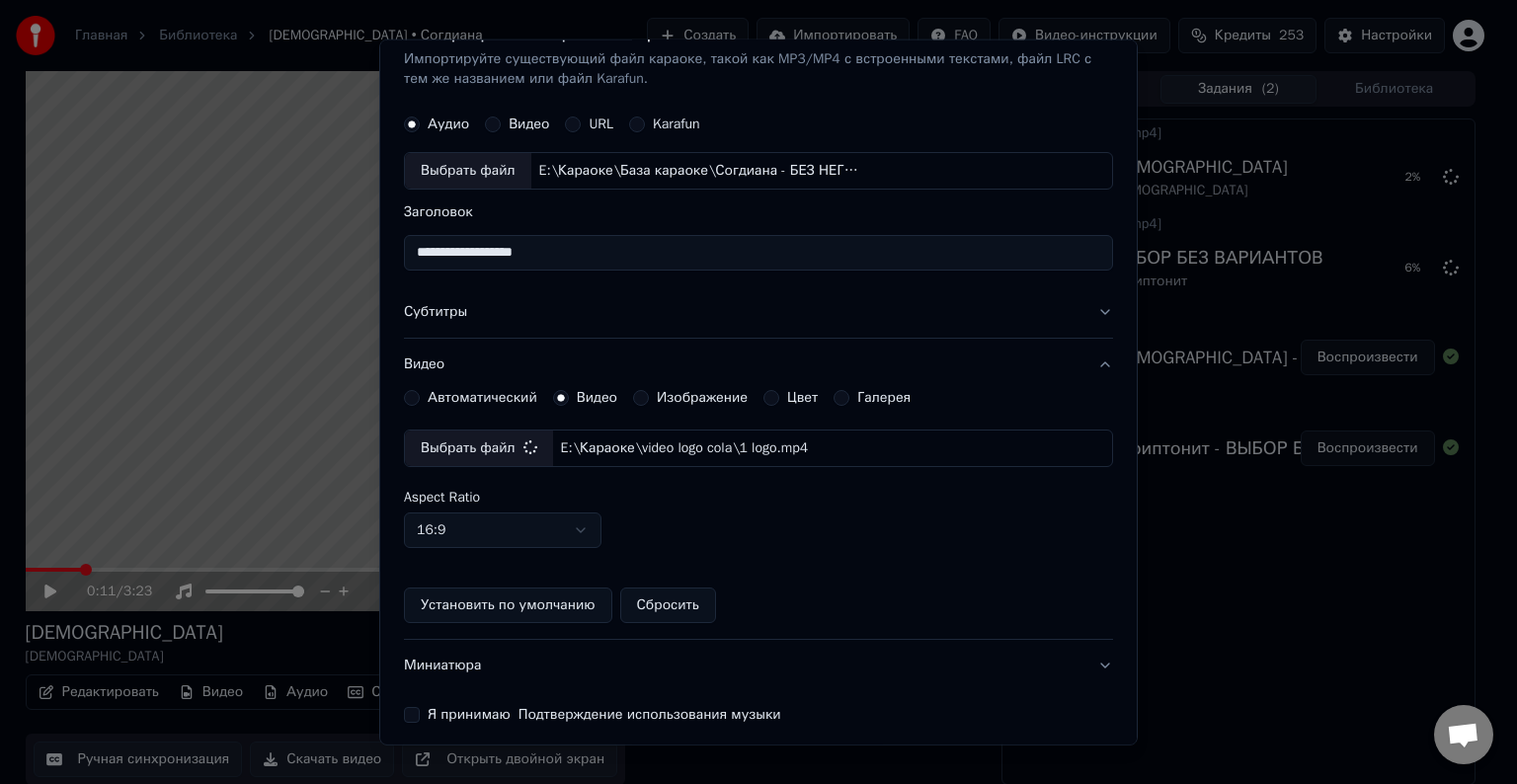 scroll, scrollTop: 108, scrollLeft: 0, axis: vertical 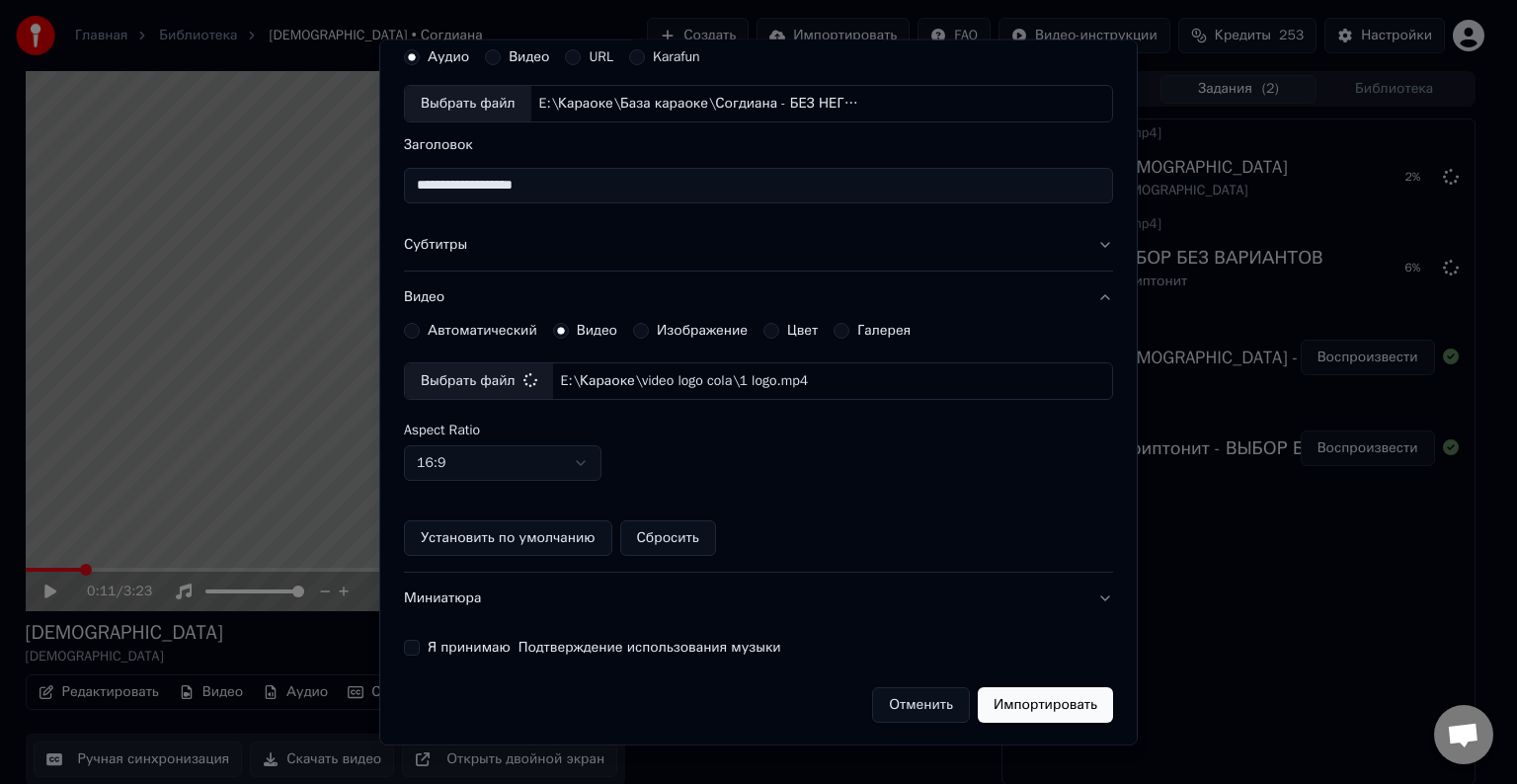 click on "Я принимаю   Подтверждение использования музыки" at bounding box center [412, 648] 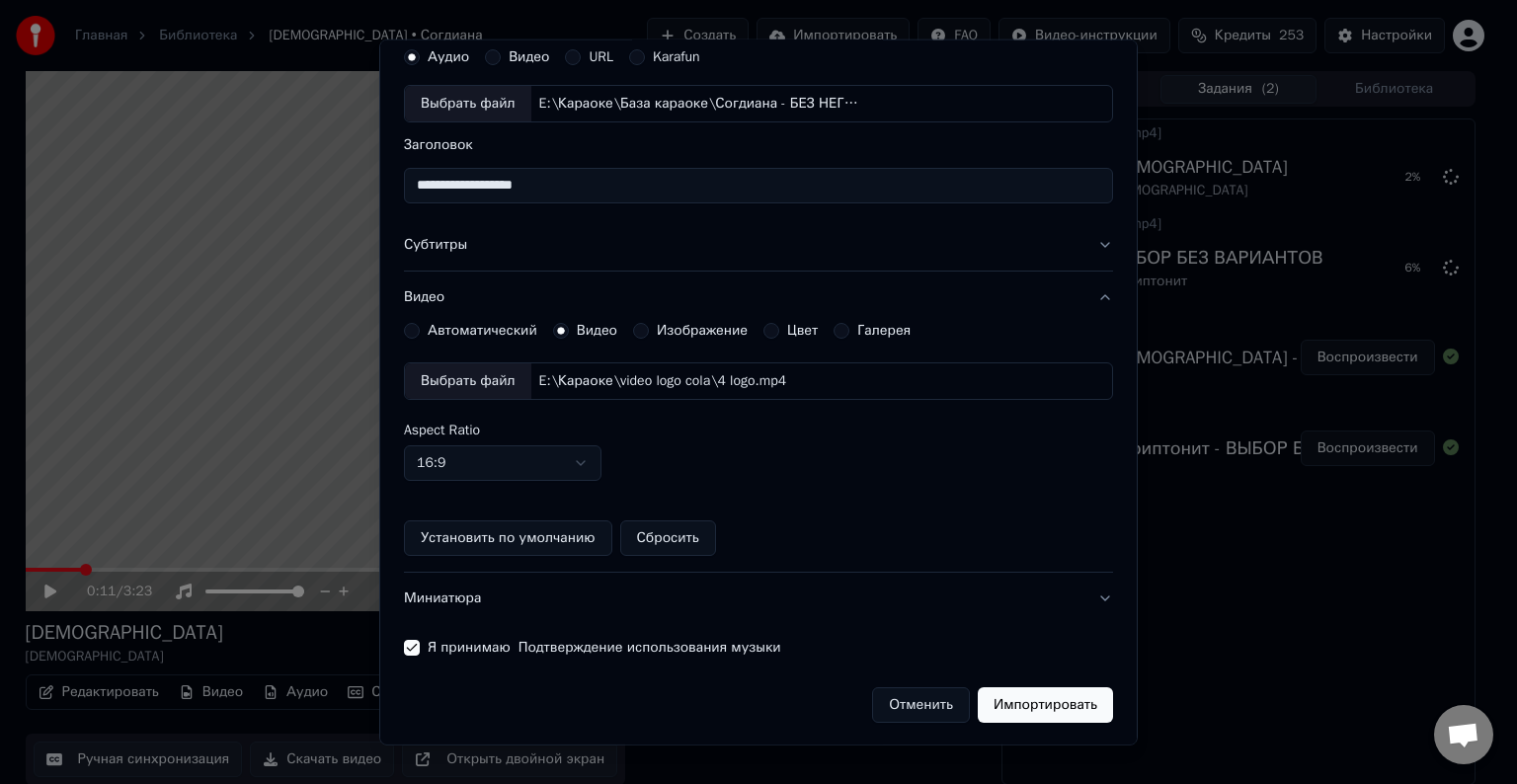 click on "Импортировать" at bounding box center (1045, 705) 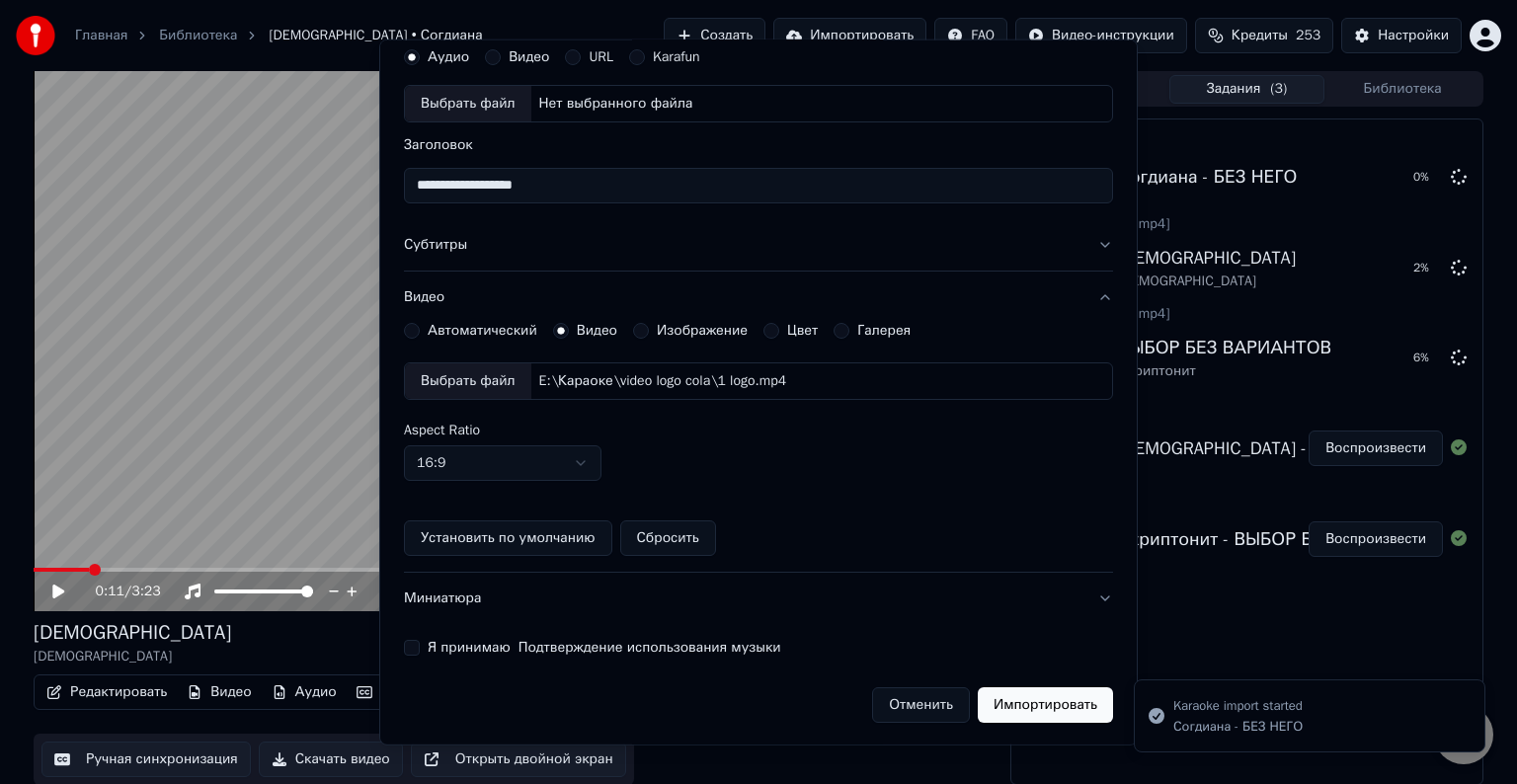 type 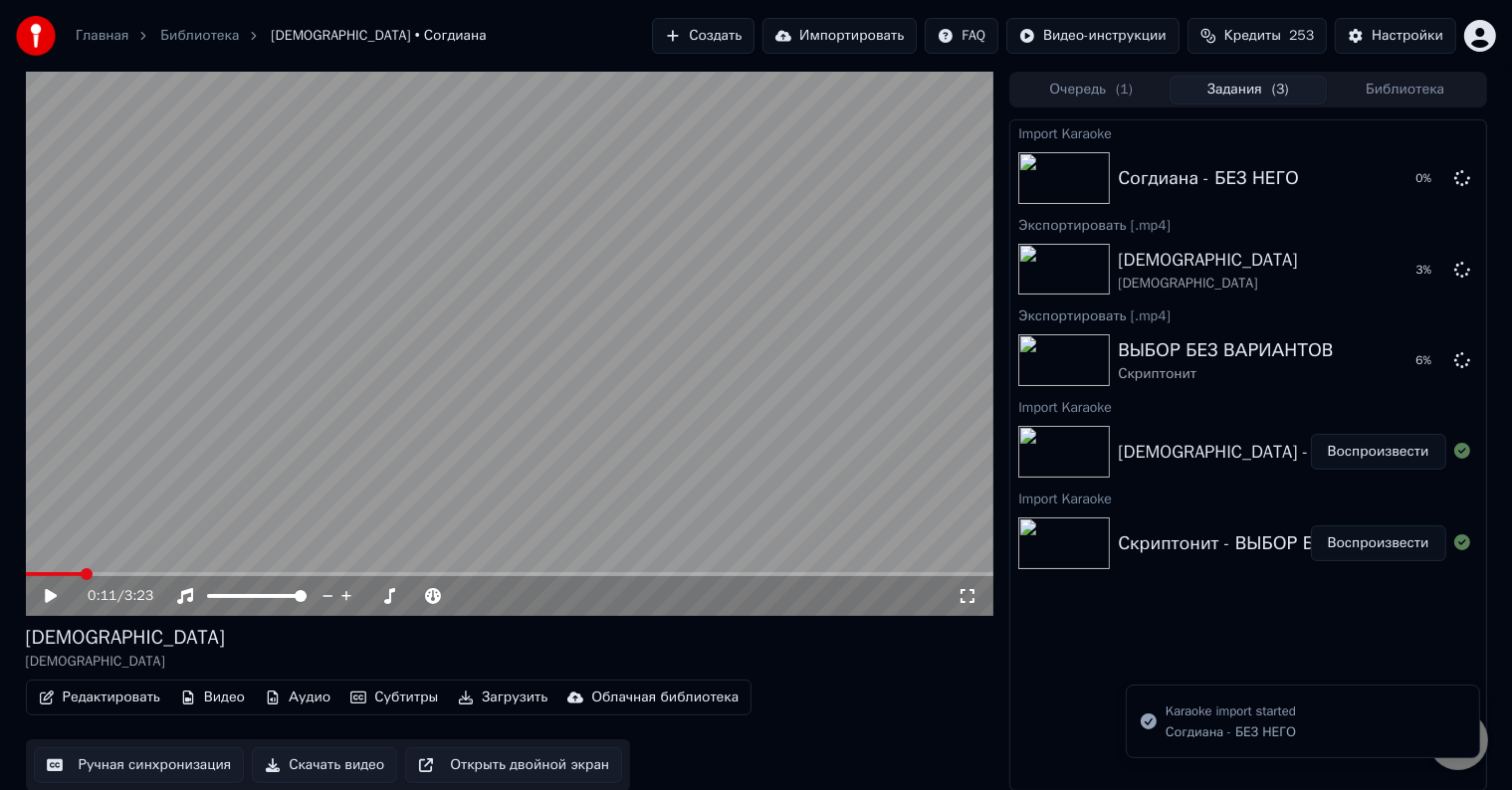 click on "Импортировать" at bounding box center (839, 36) 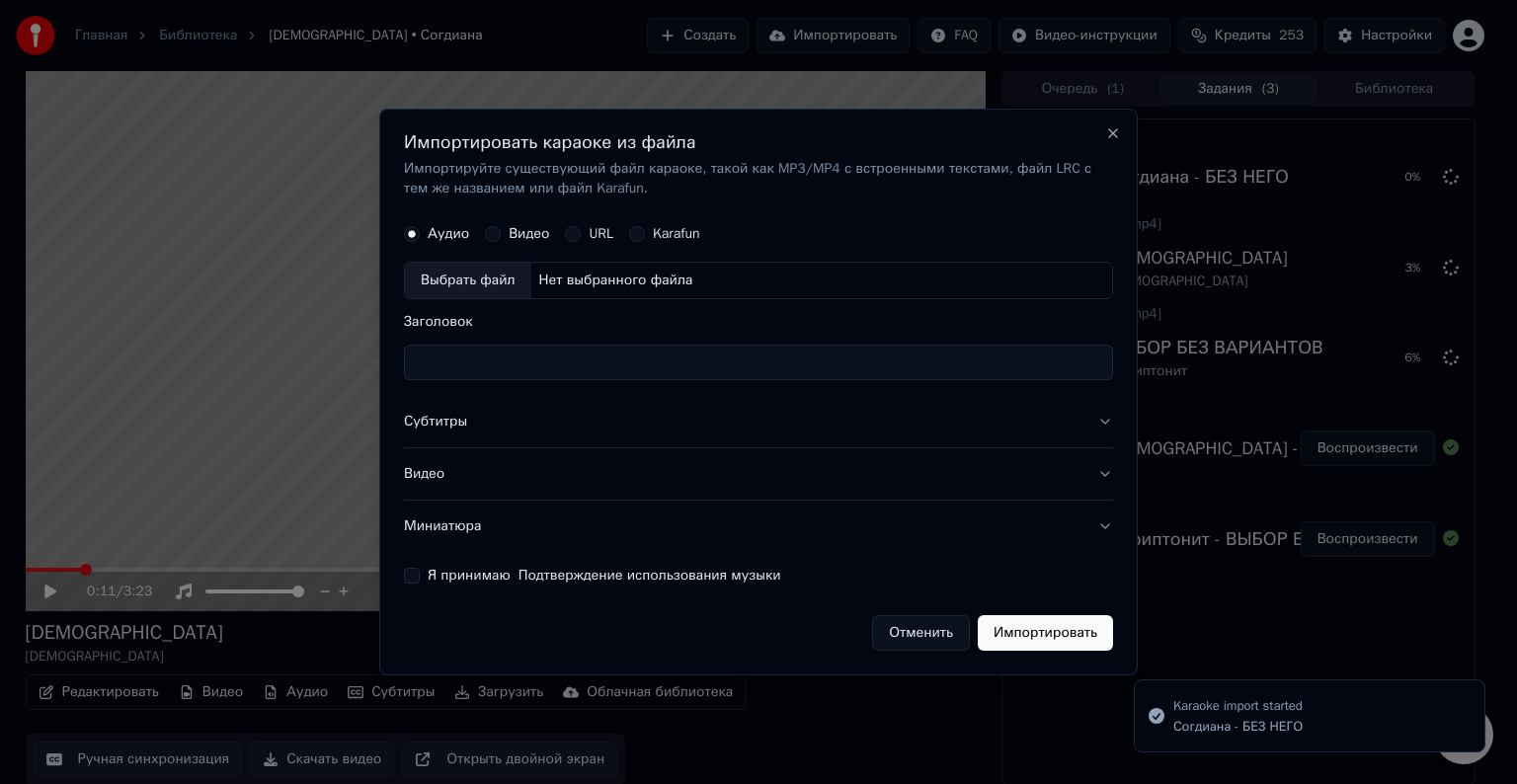 click on "Выбрать файл" at bounding box center [468, 280] 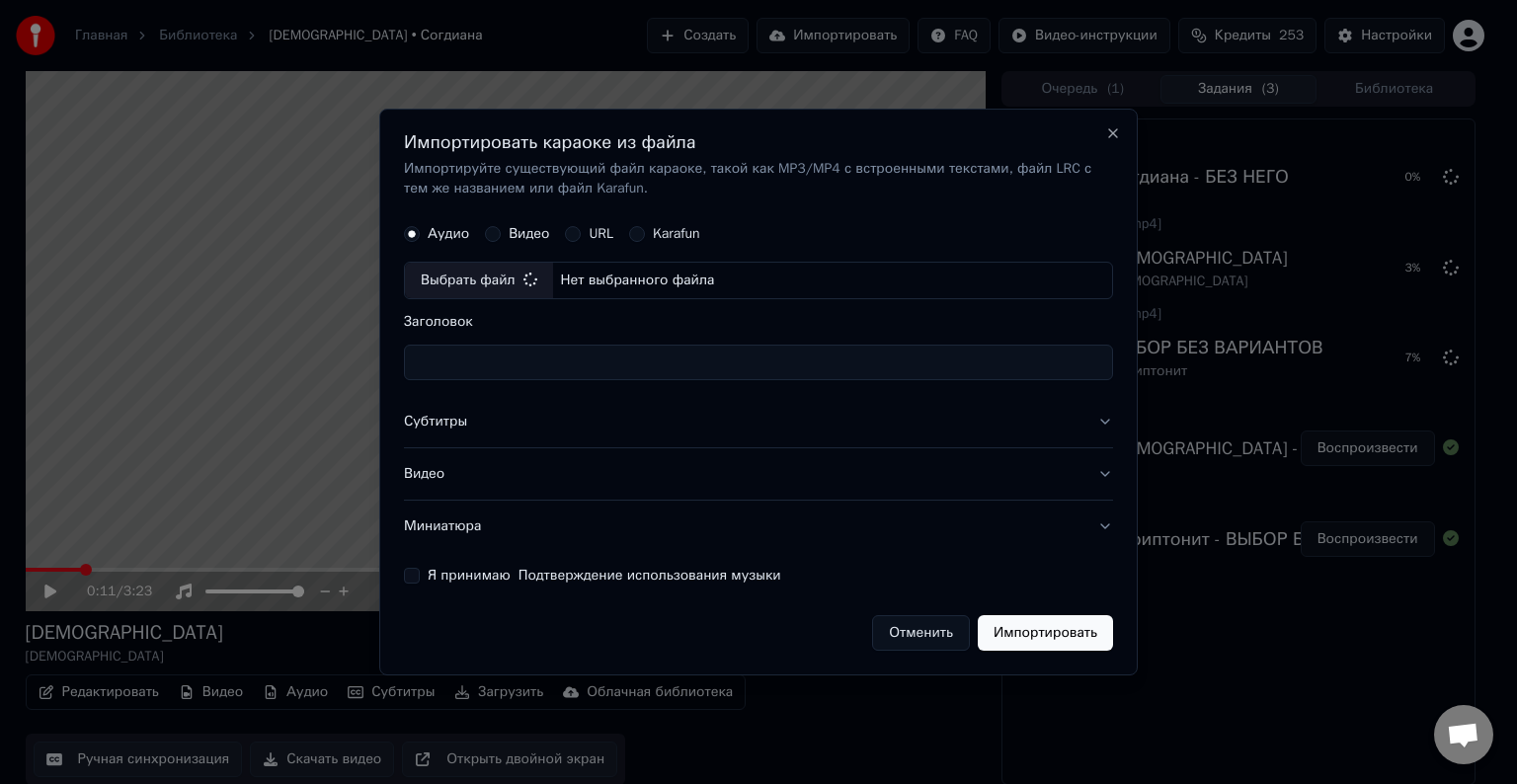 click on "Субтитры" at bounding box center [758, 422] 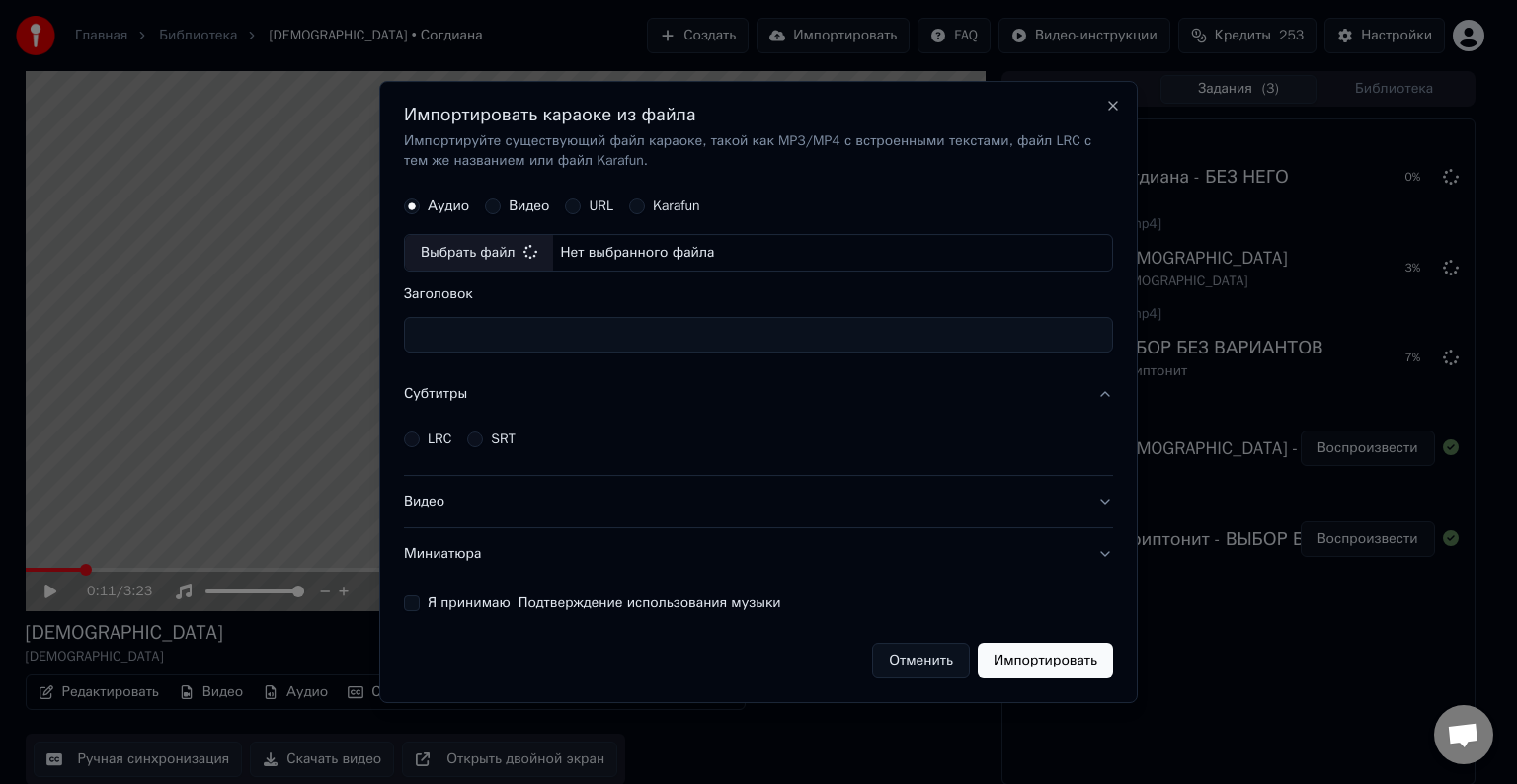 type on "**********" 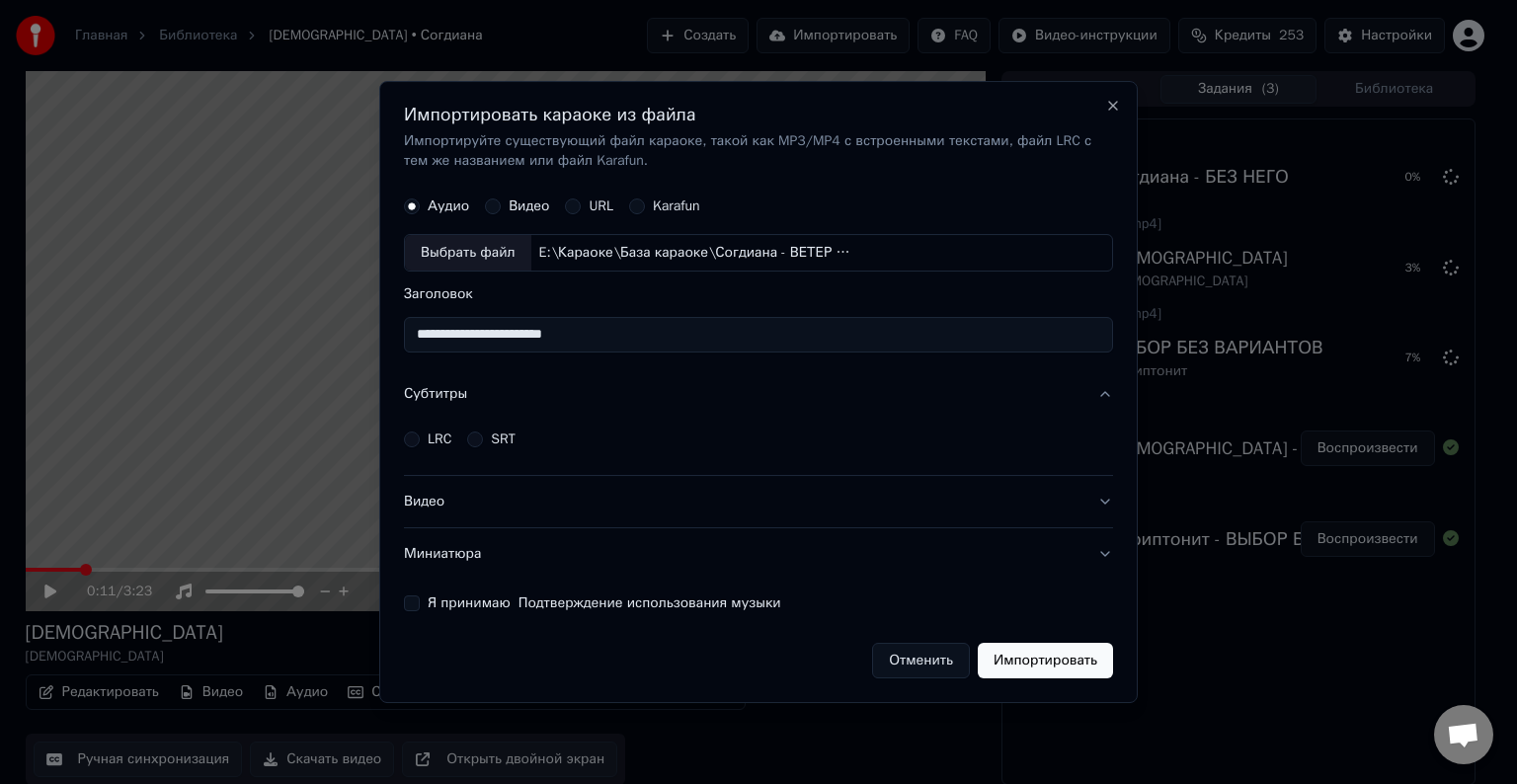 click on "LRC" at bounding box center [428, 439] 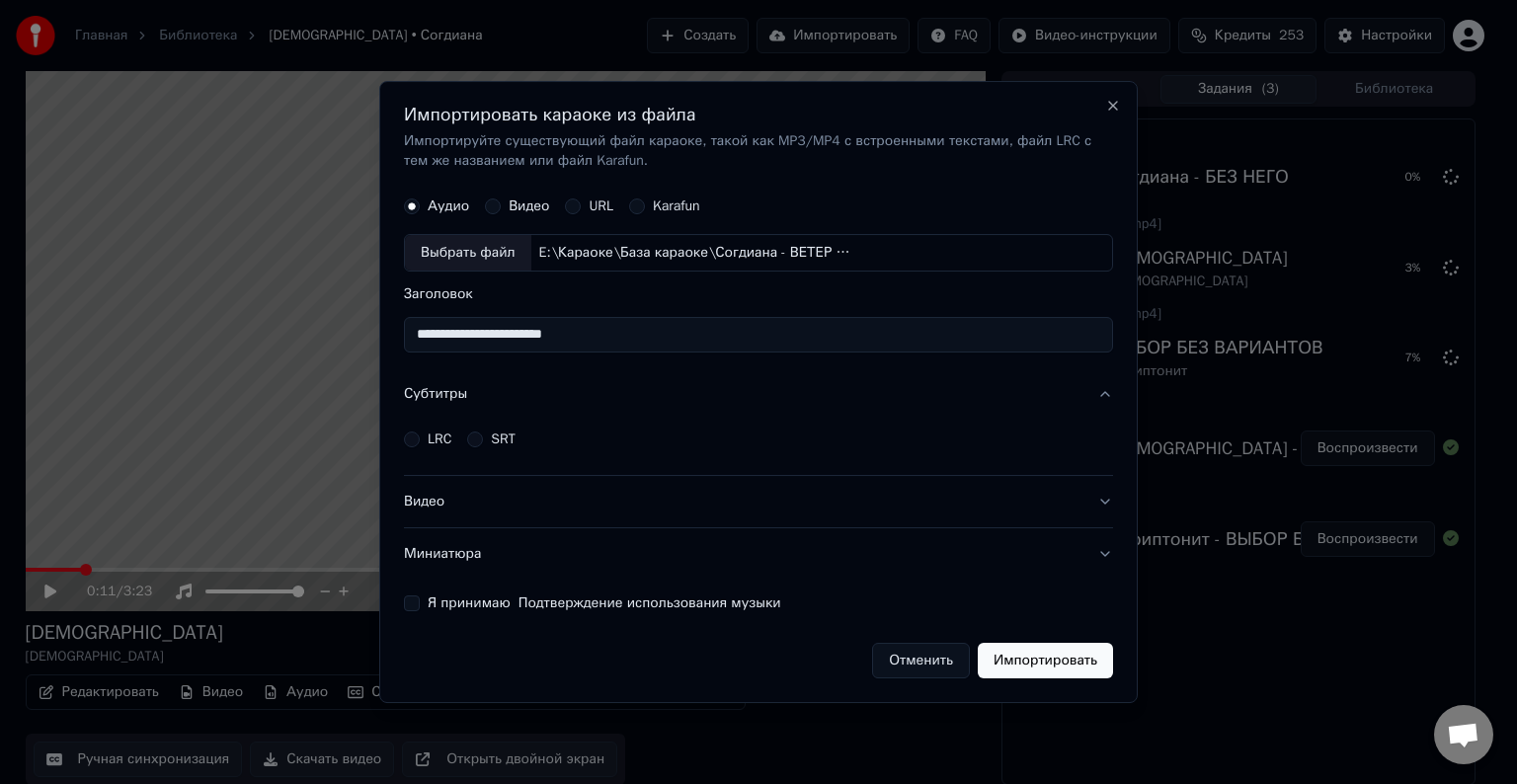 click on "LRC" at bounding box center [412, 439] 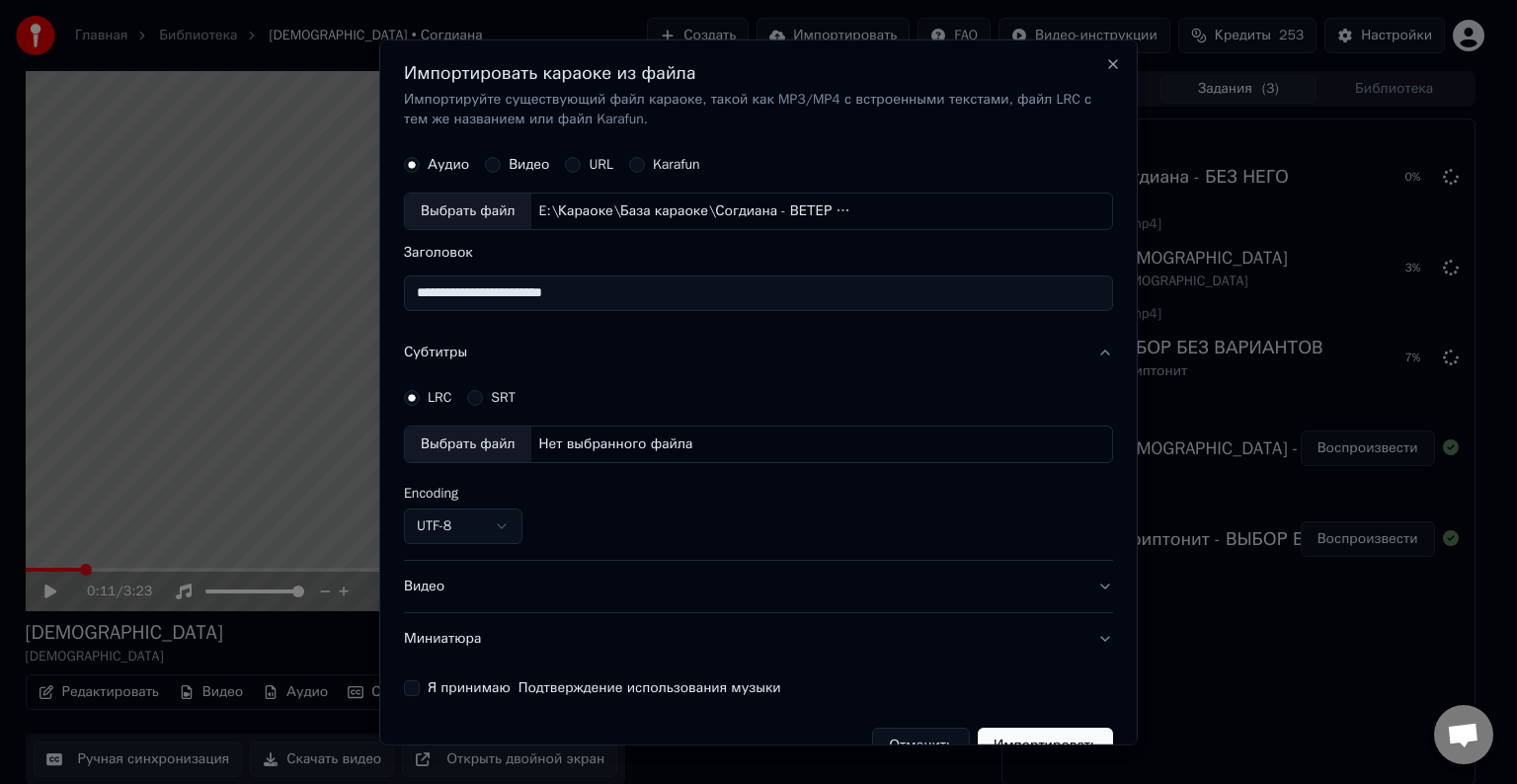 click on "Выбрать файл" at bounding box center (468, 444) 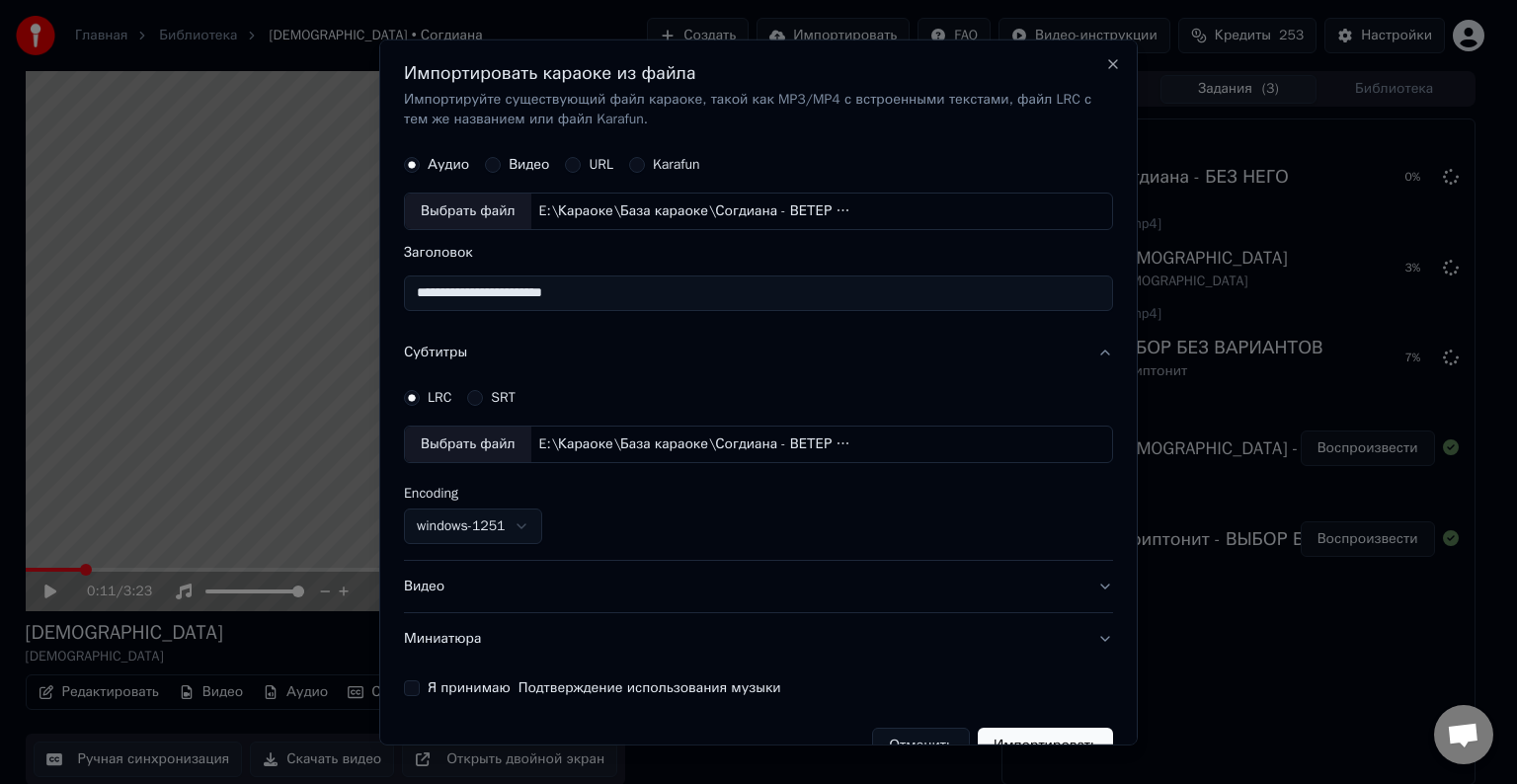 scroll, scrollTop: 40, scrollLeft: 0, axis: vertical 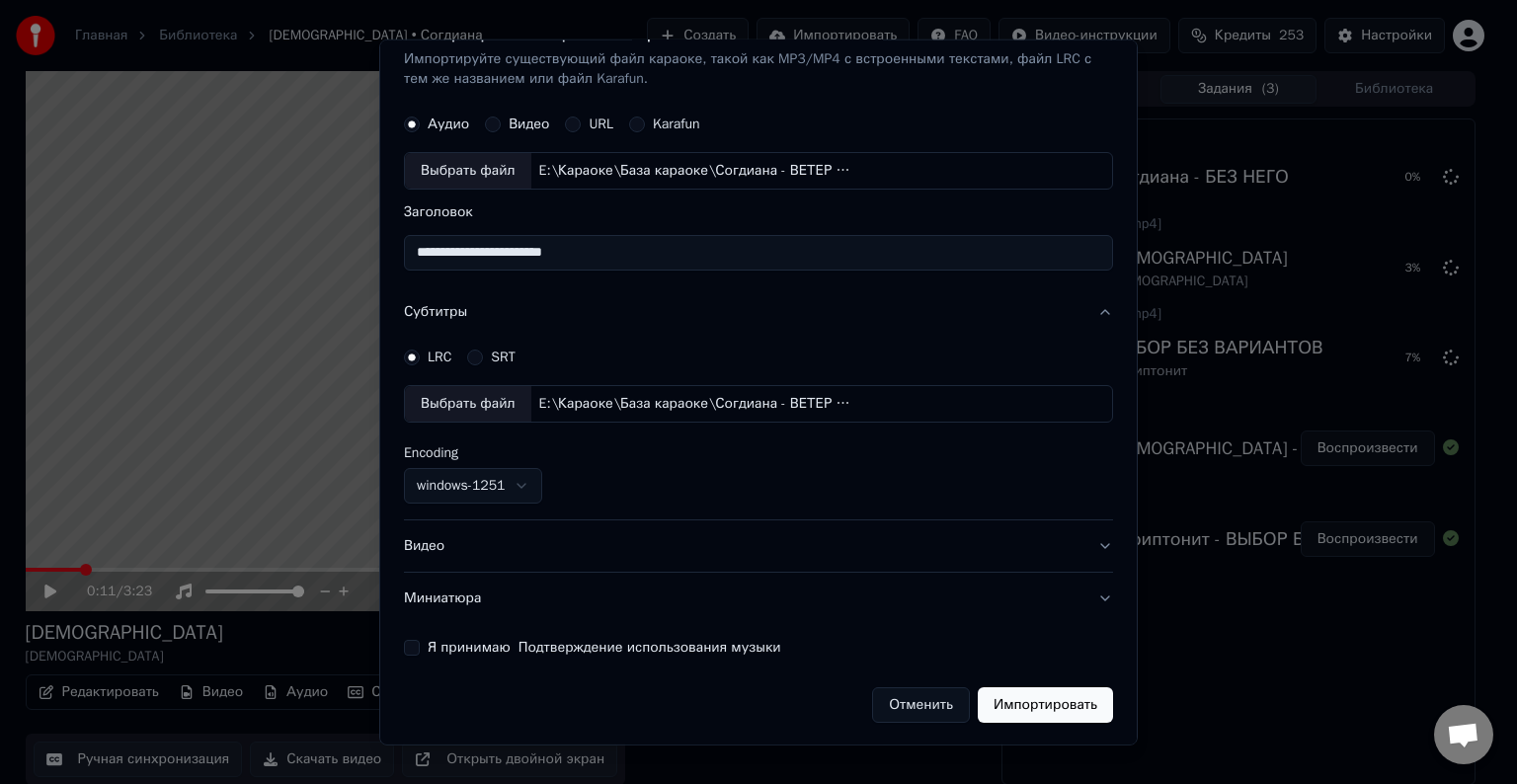 click on "Видео" at bounding box center (758, 546) 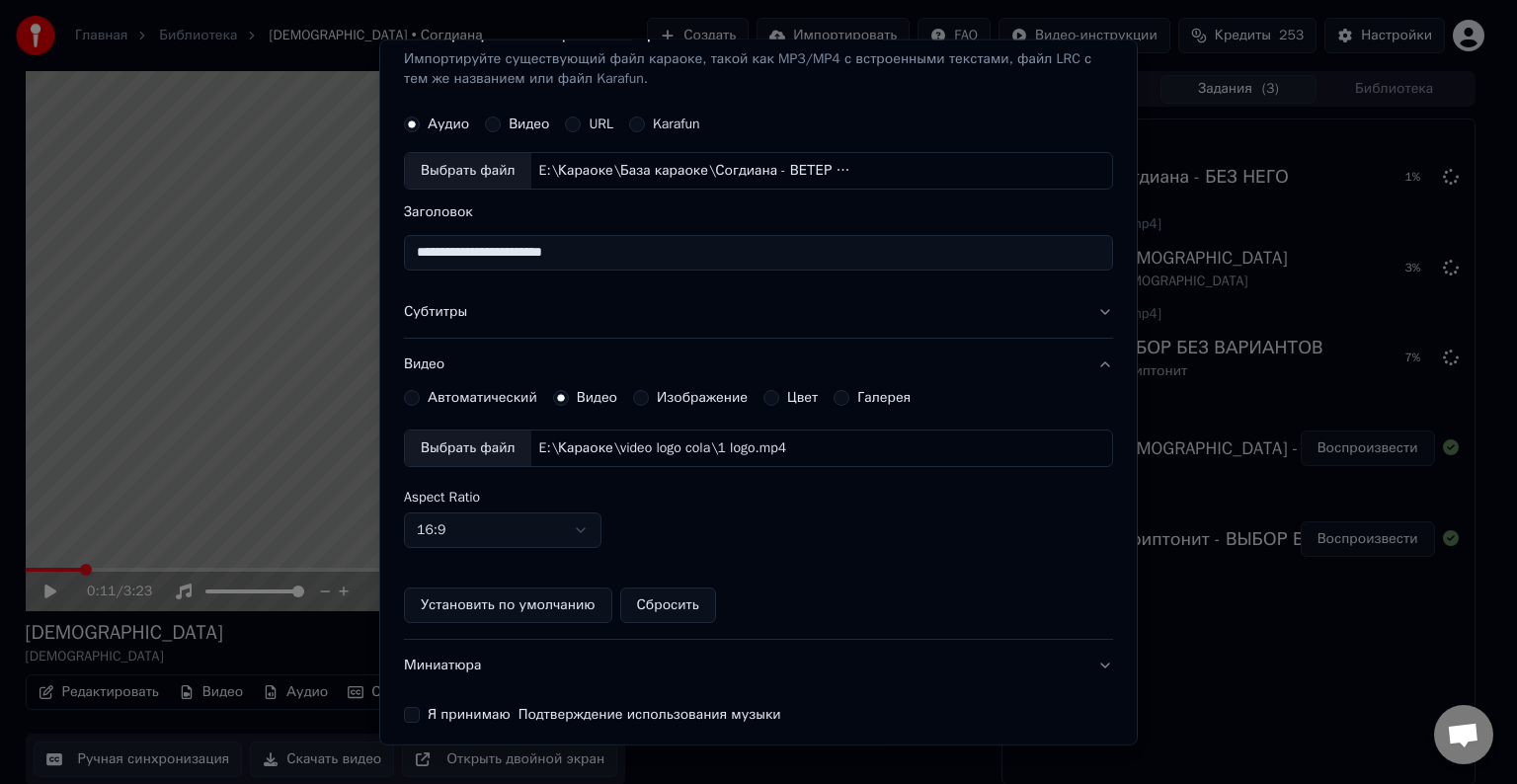 click on "Выбрать файл" at bounding box center [468, 448] 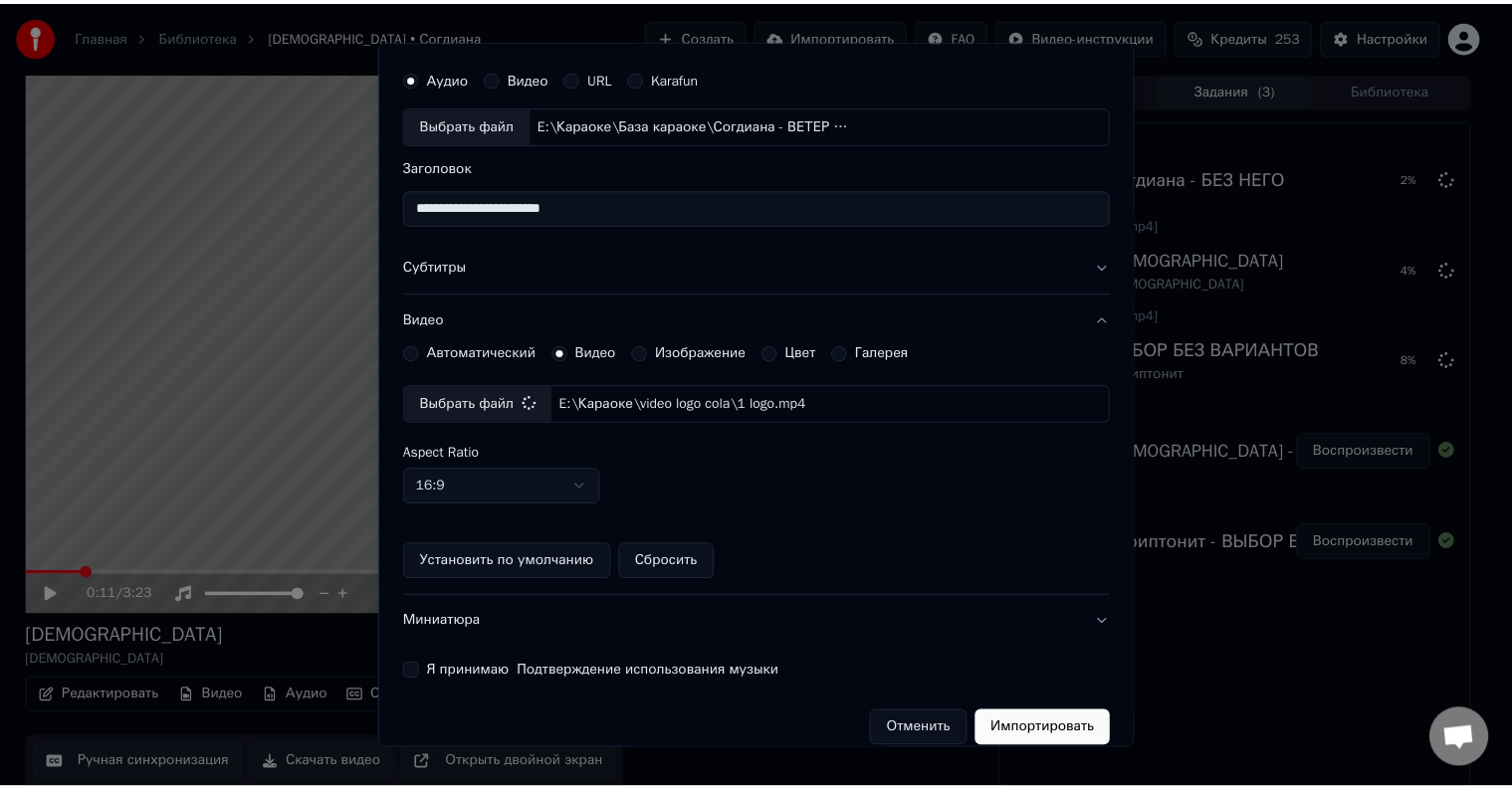 scroll, scrollTop: 108, scrollLeft: 0, axis: vertical 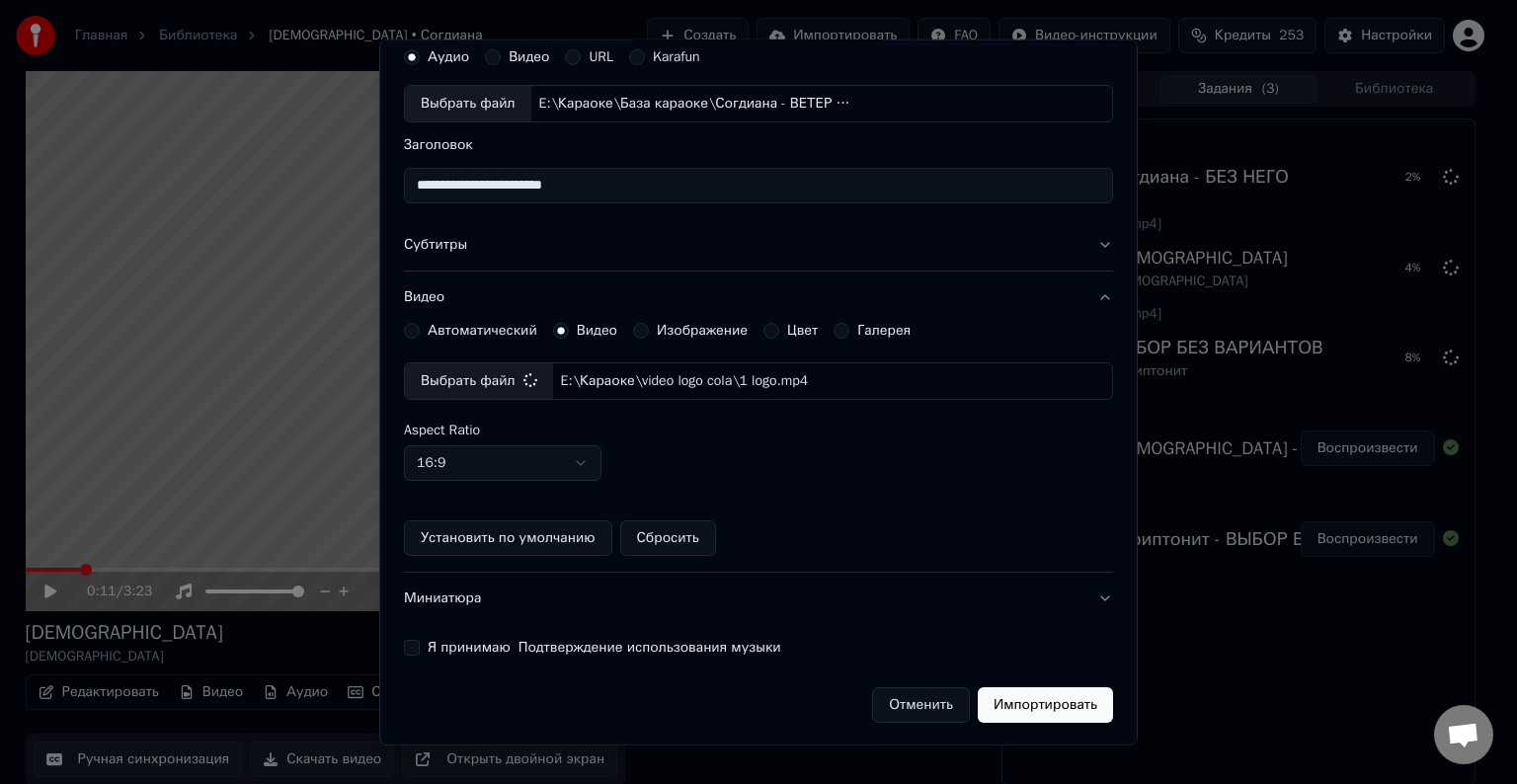 click on "Я принимаю   Подтверждение использования музыки" at bounding box center (412, 648) 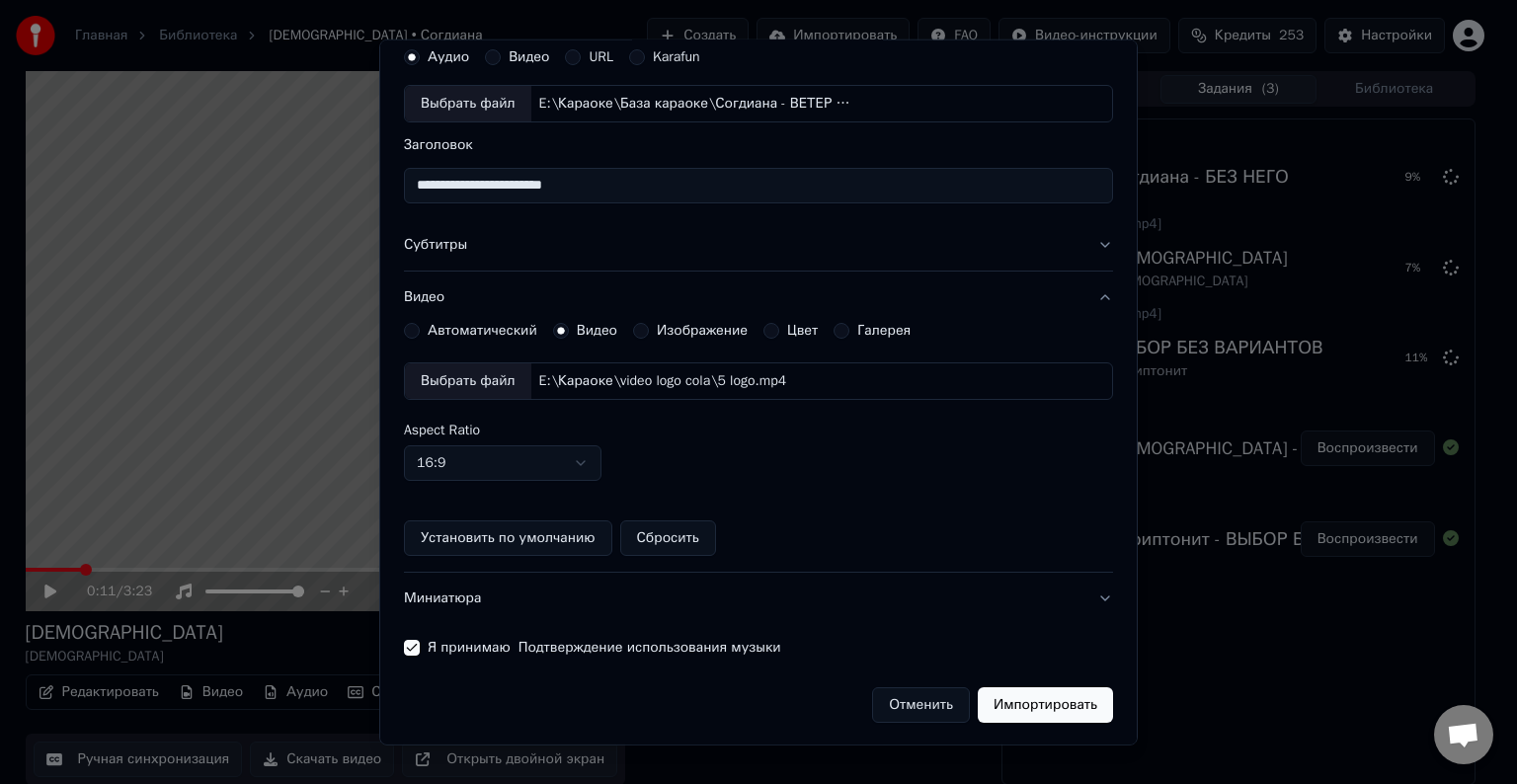 click on "Импортировать" at bounding box center [1045, 705] 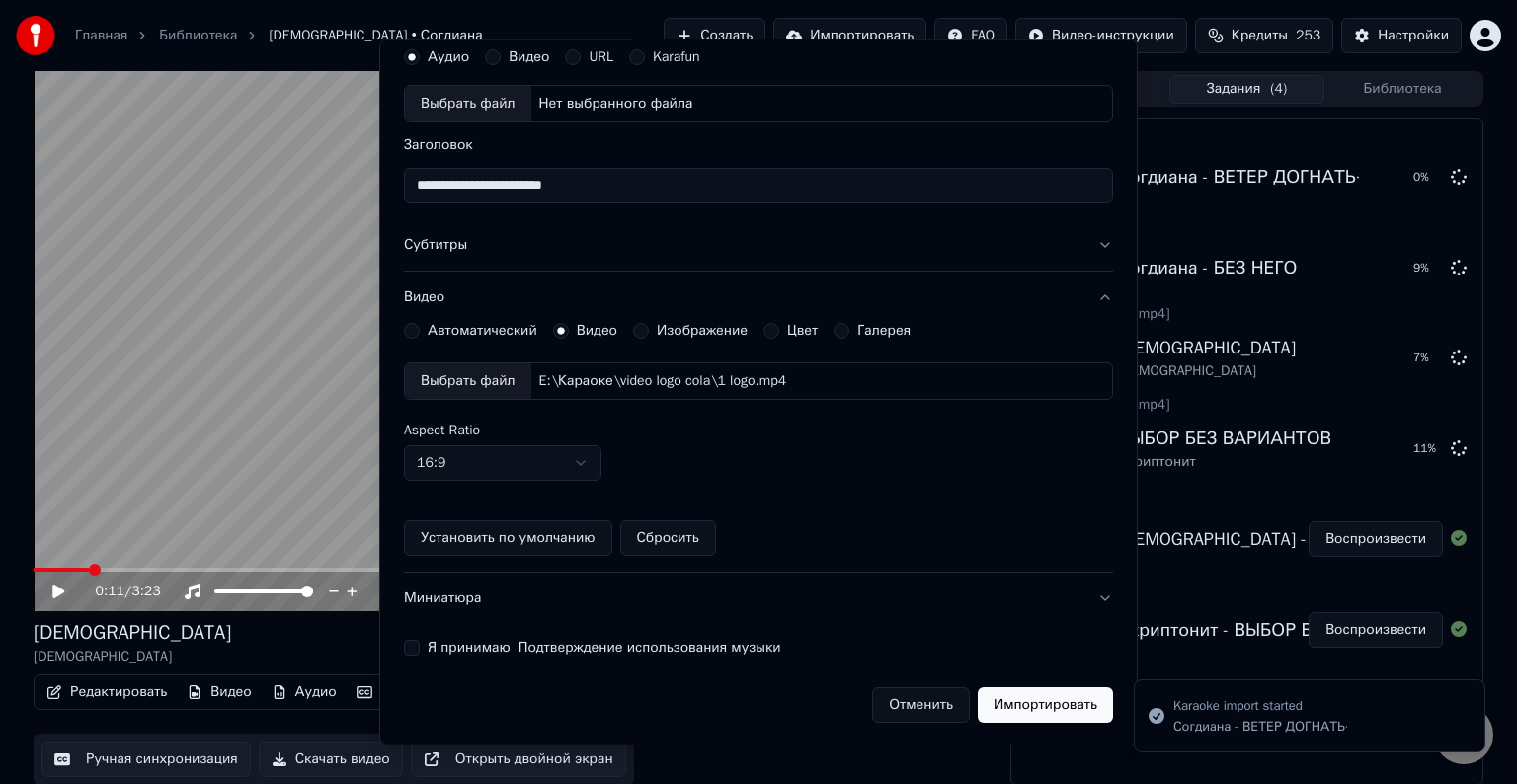type 